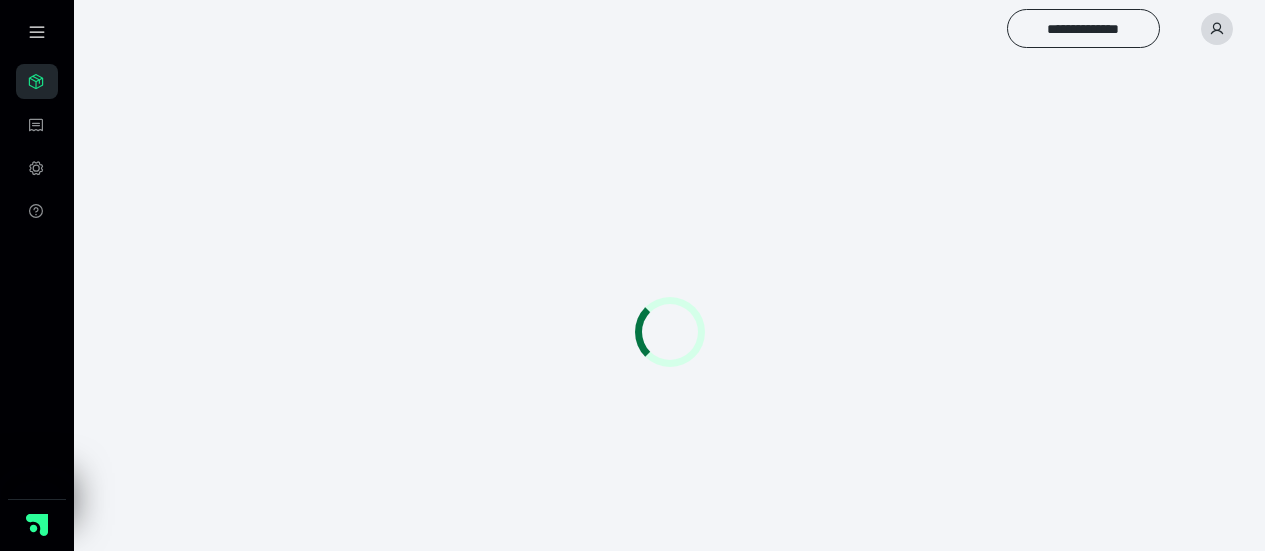 scroll, scrollTop: 0, scrollLeft: 0, axis: both 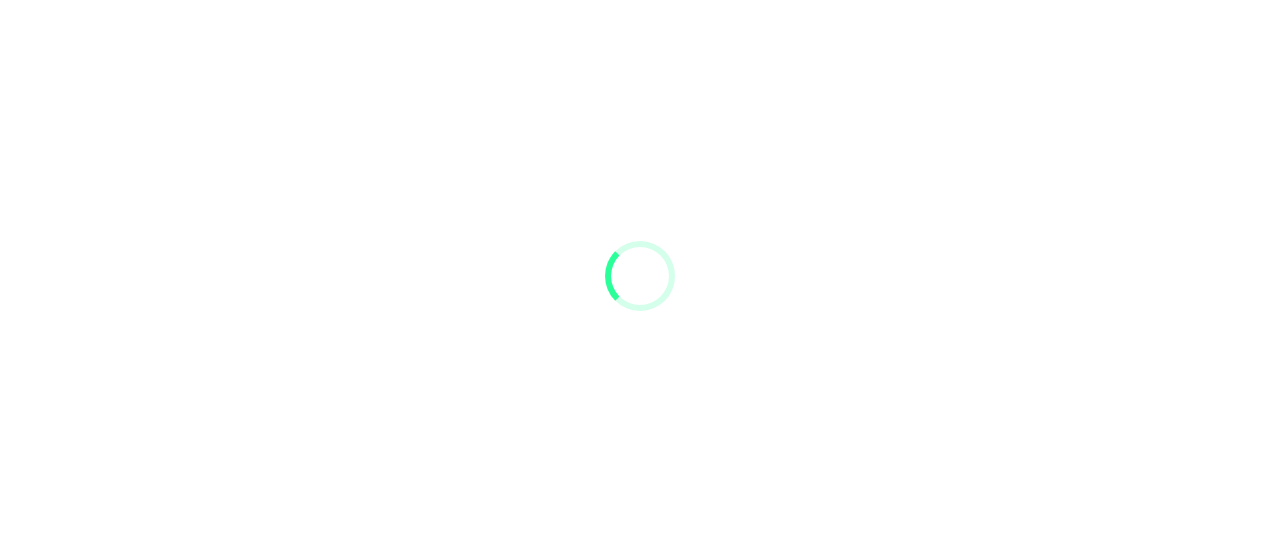 click at bounding box center [640, 275] 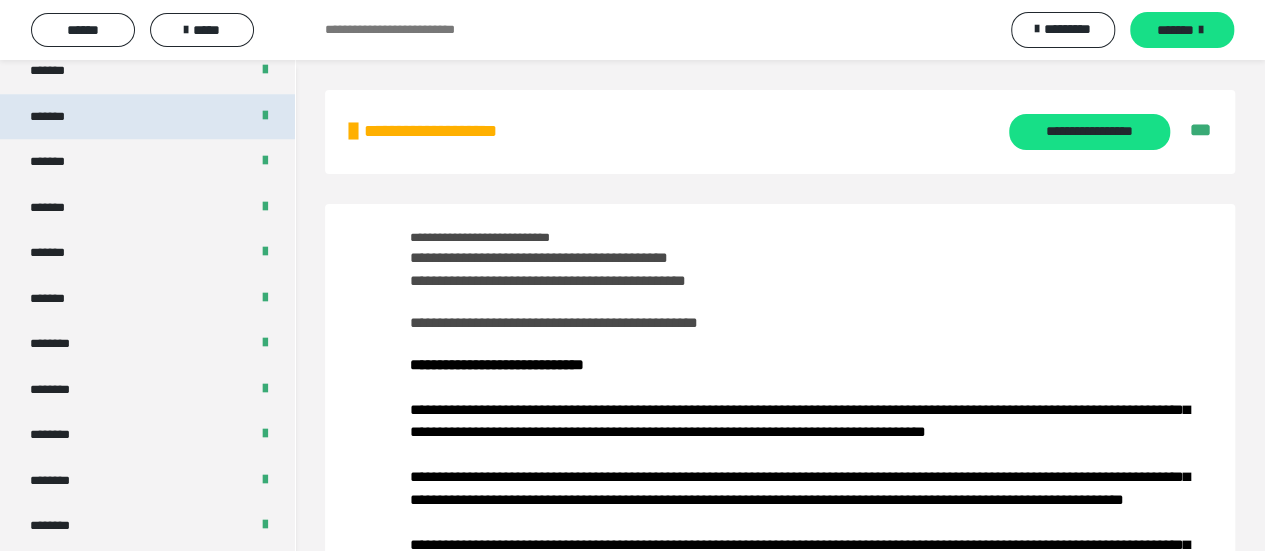 scroll, scrollTop: 1300, scrollLeft: 0, axis: vertical 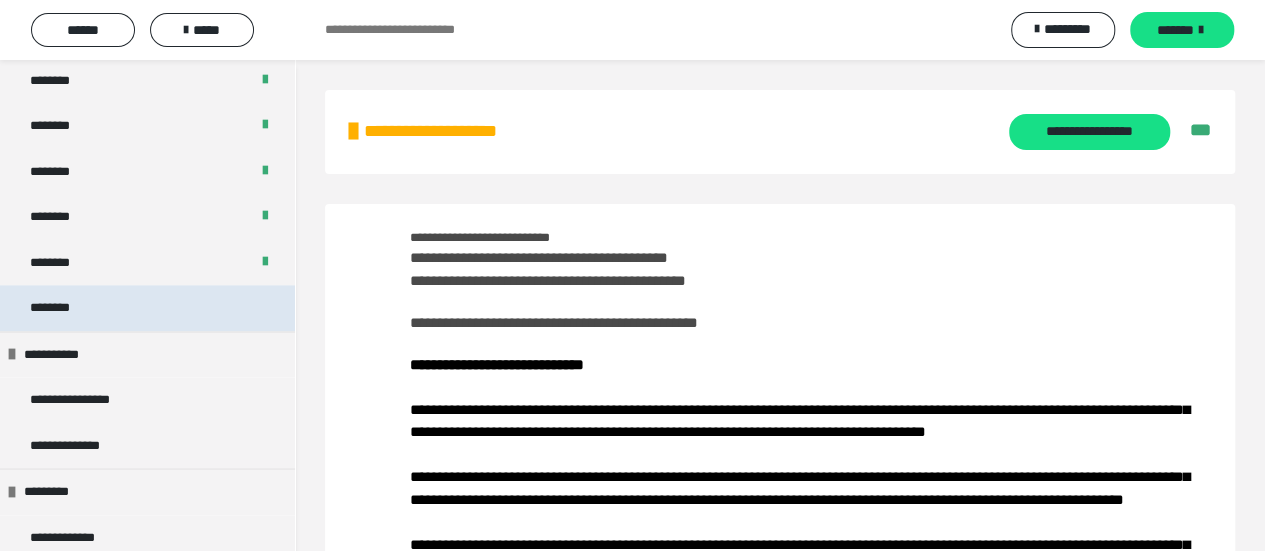 click on "********" at bounding box center (61, 308) 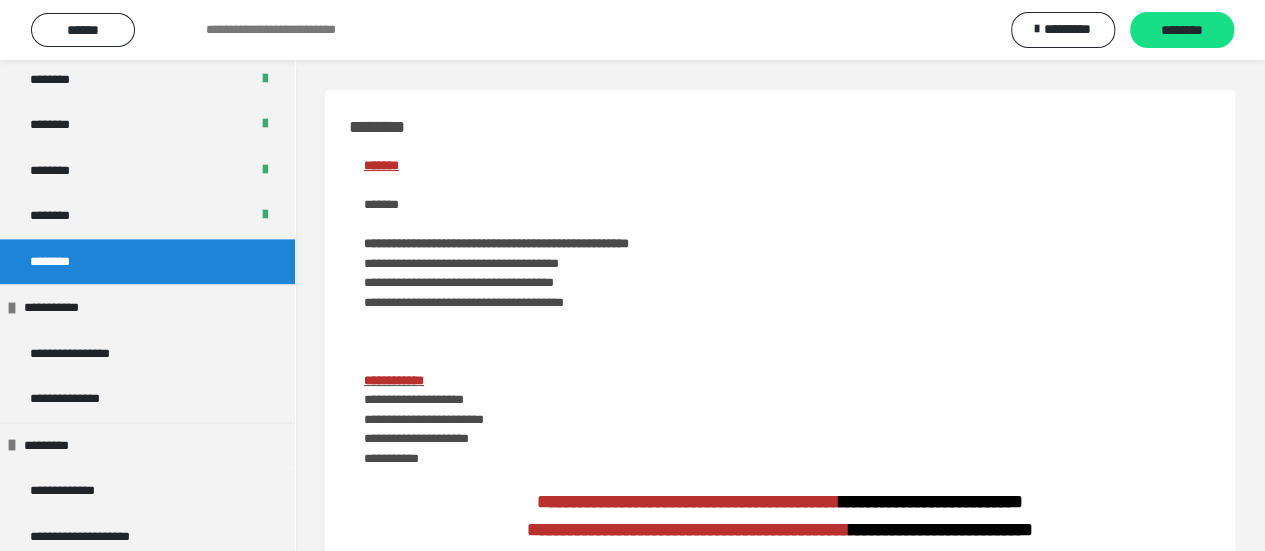 scroll, scrollTop: 1253, scrollLeft: 0, axis: vertical 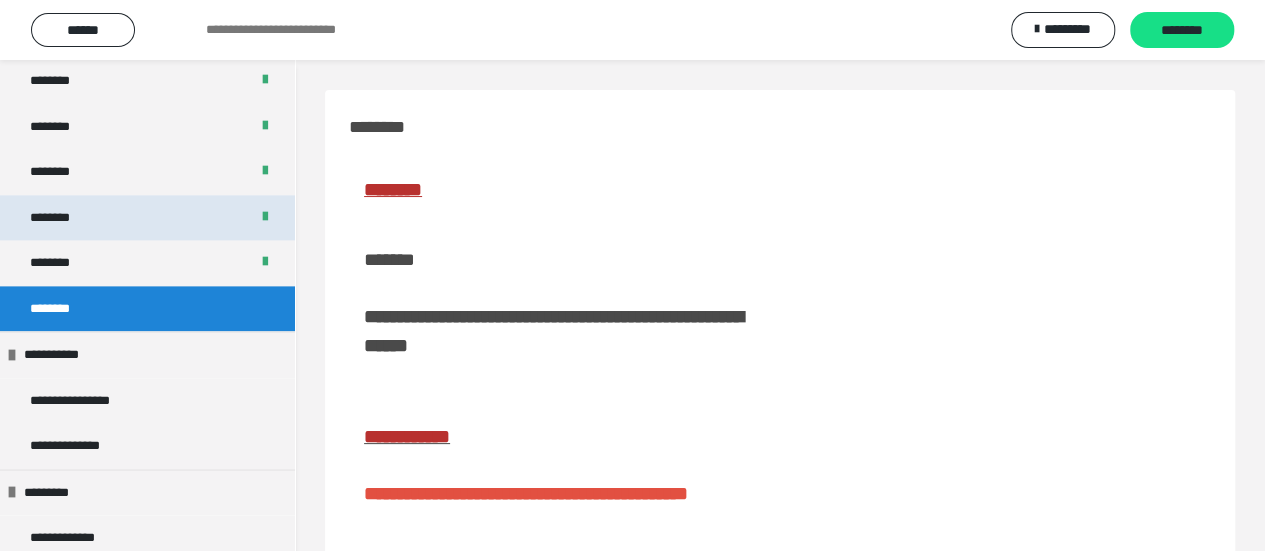 click on "********" at bounding box center (147, 218) 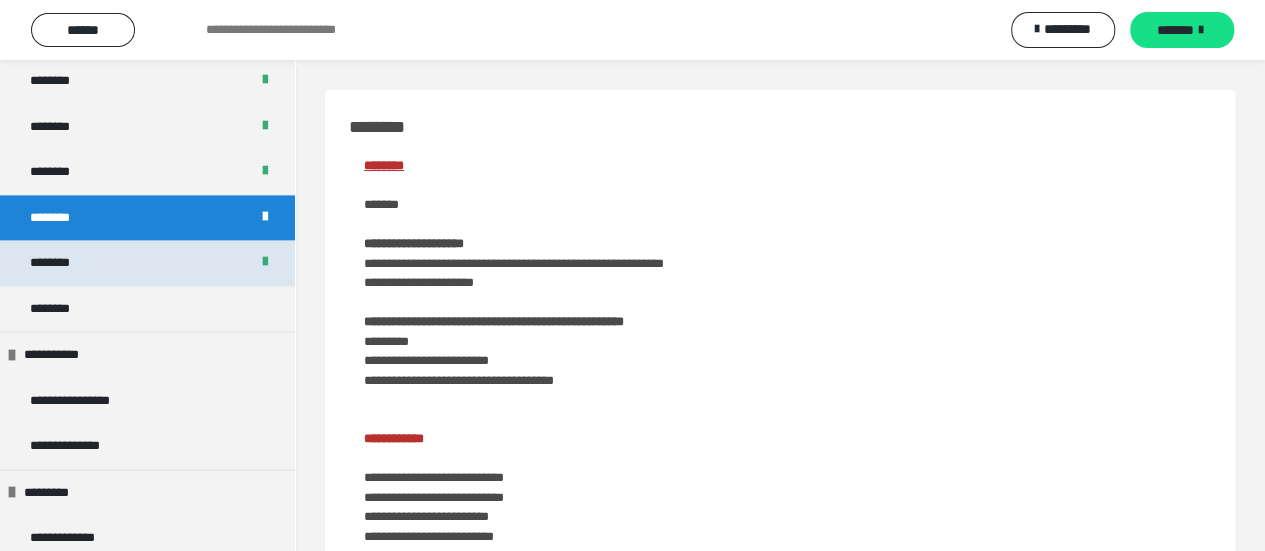 click on "********" at bounding box center (147, 263) 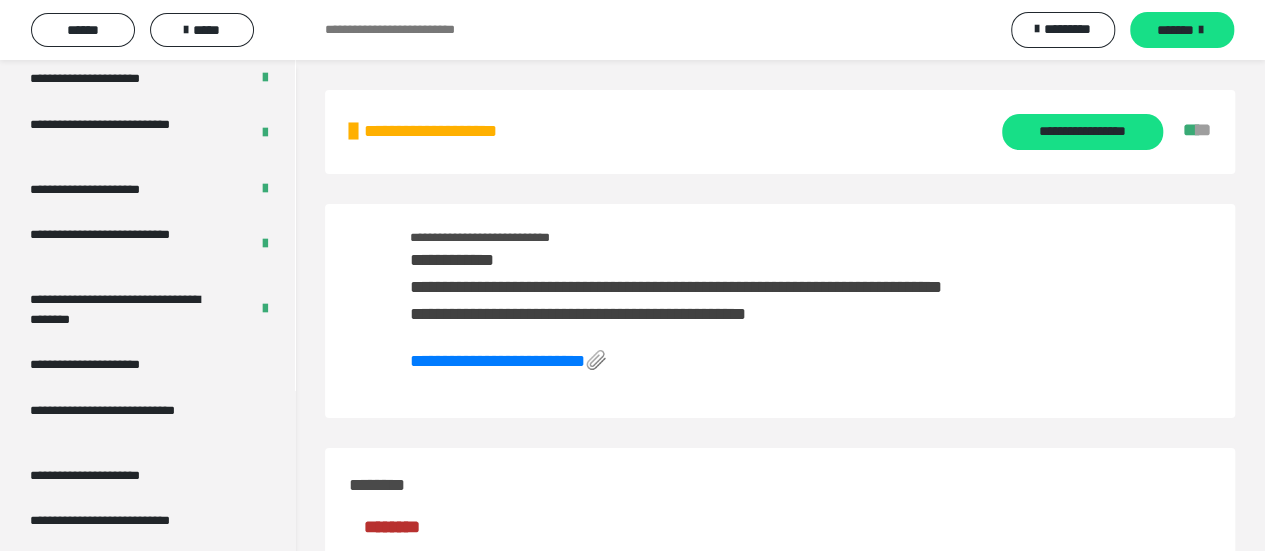 scroll, scrollTop: 3253, scrollLeft: 0, axis: vertical 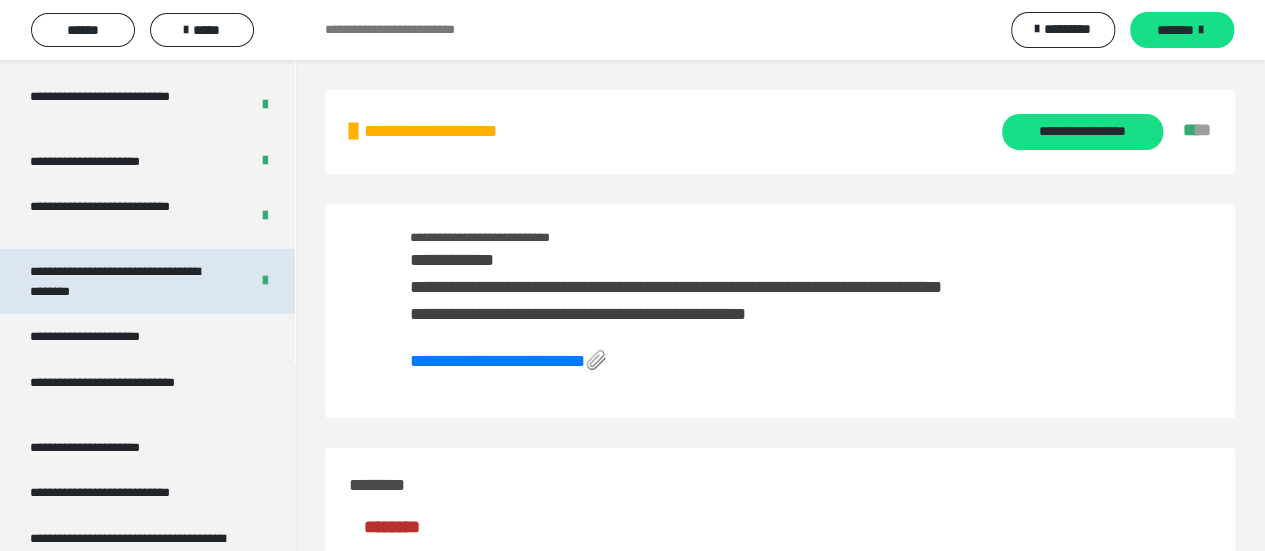 click on "**********" at bounding box center (124, 281) 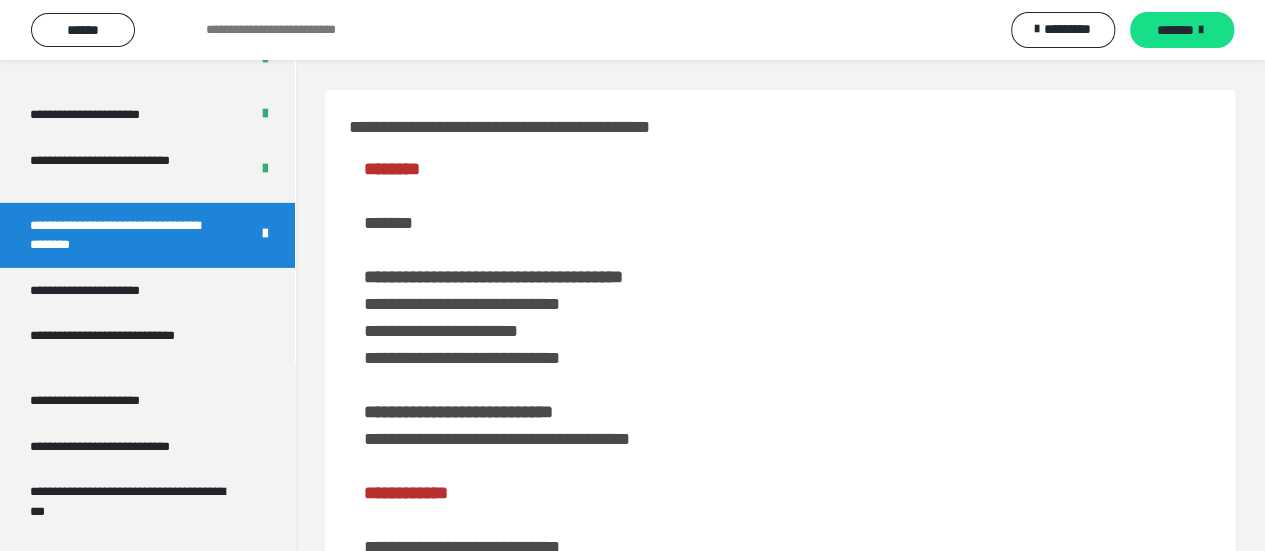 scroll, scrollTop: 3206, scrollLeft: 0, axis: vertical 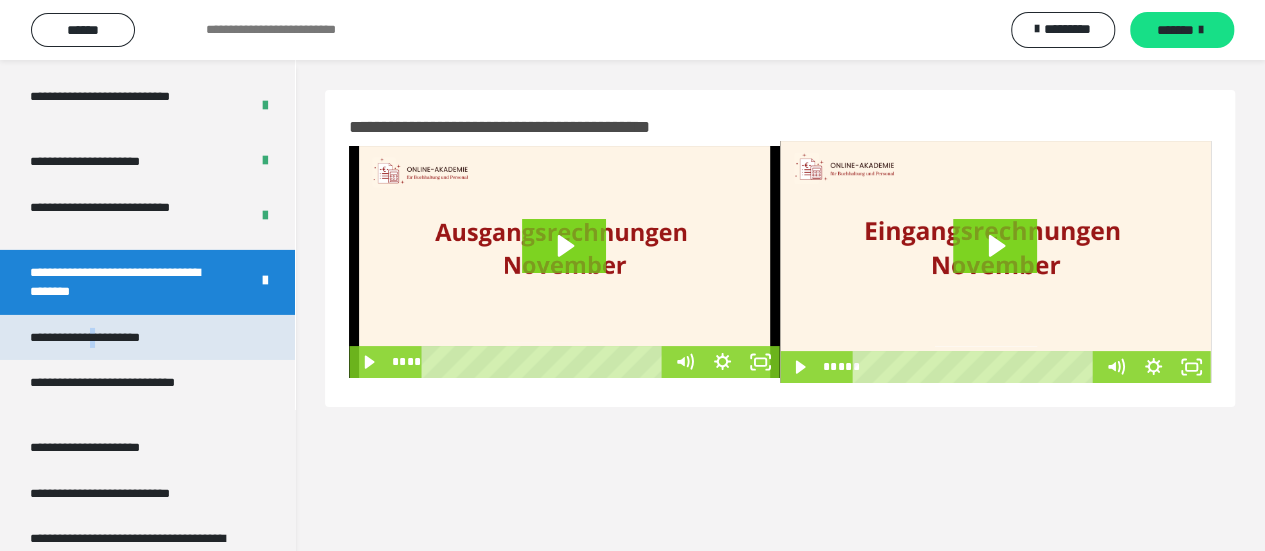 click on "**********" at bounding box center [108, 338] 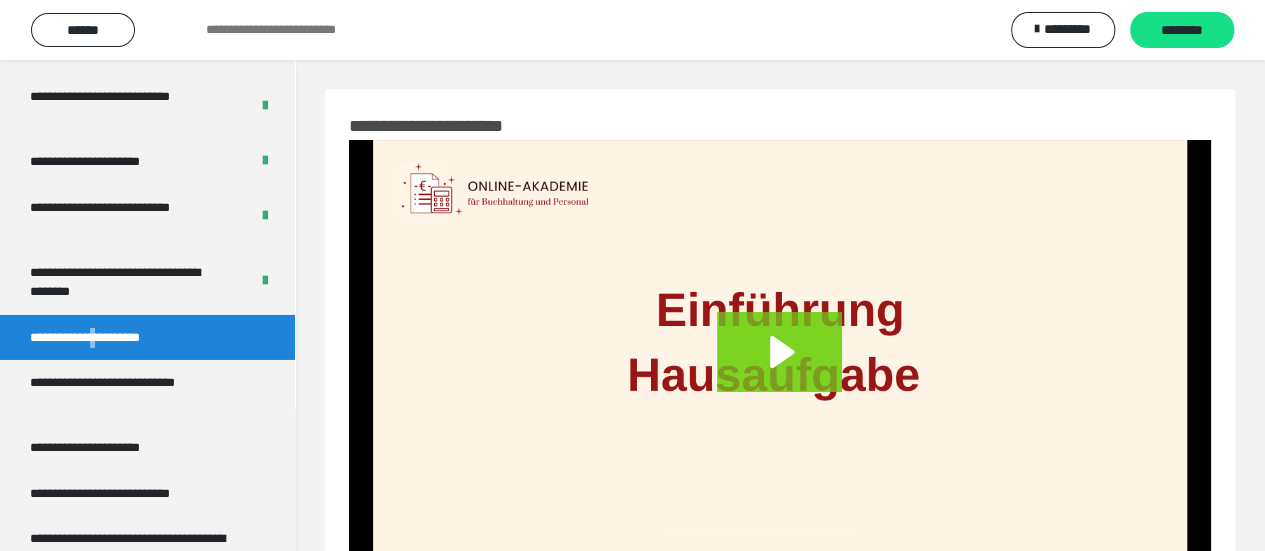 scroll, scrollTop: 0, scrollLeft: 0, axis: both 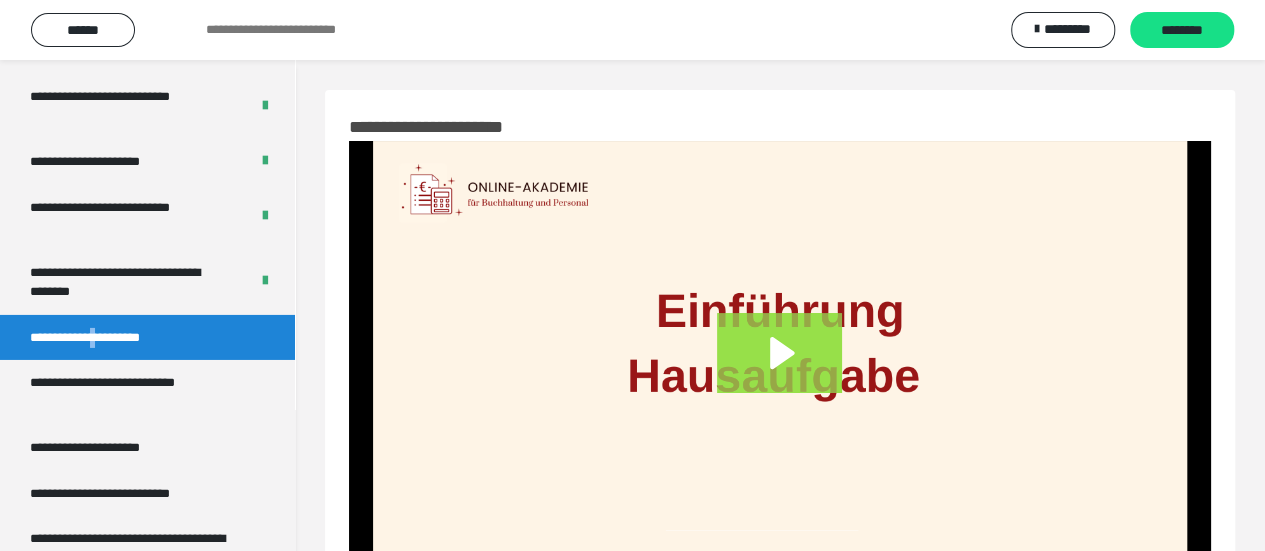 click 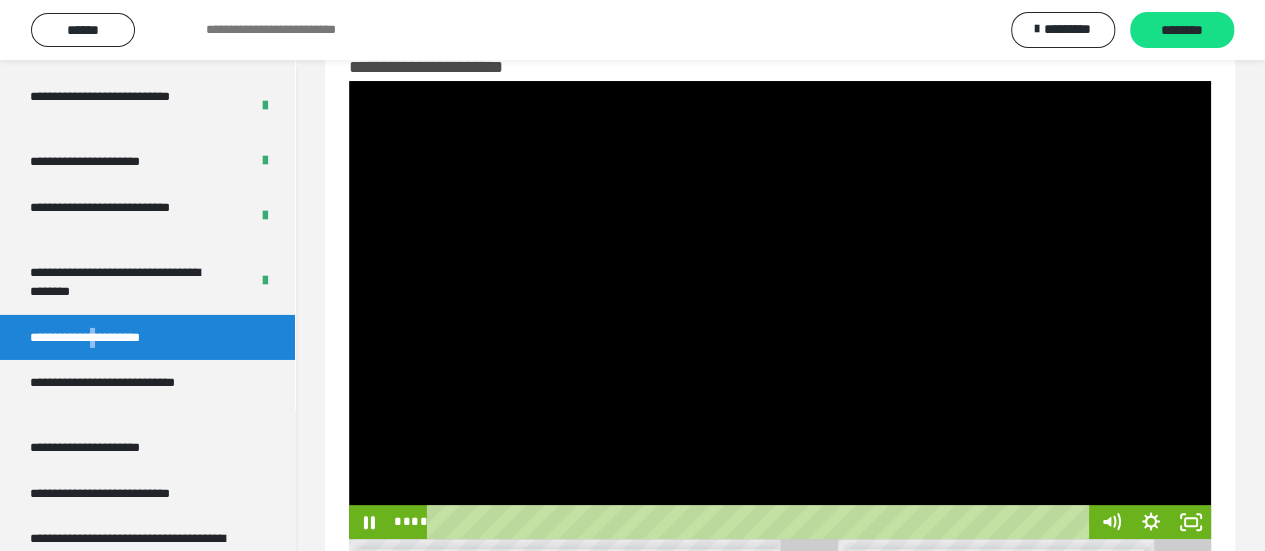 scroll, scrollTop: 200, scrollLeft: 0, axis: vertical 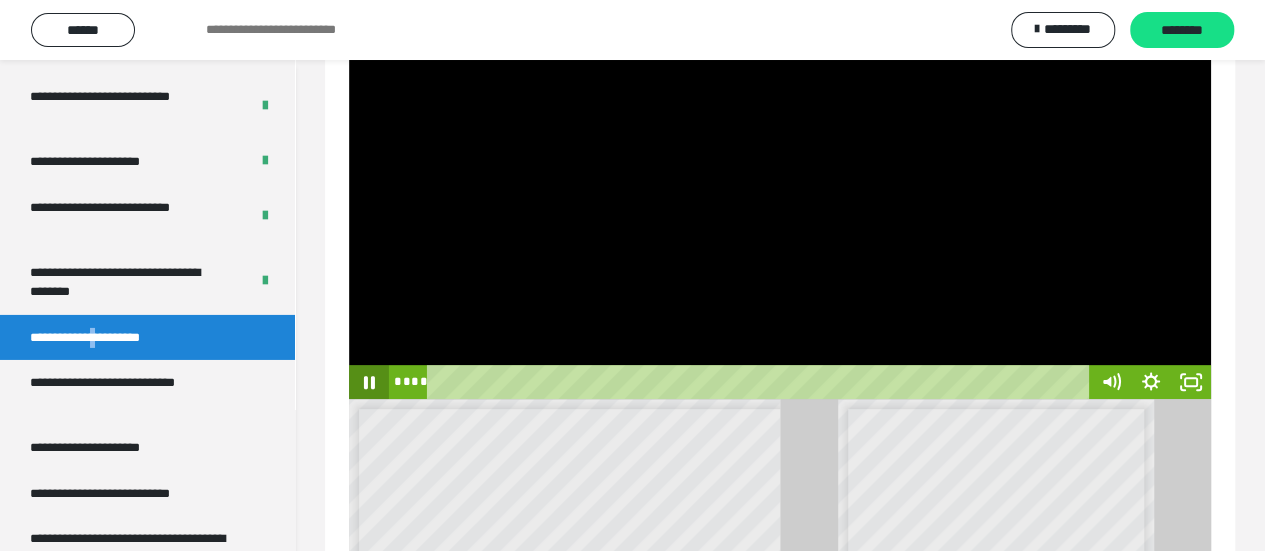 click 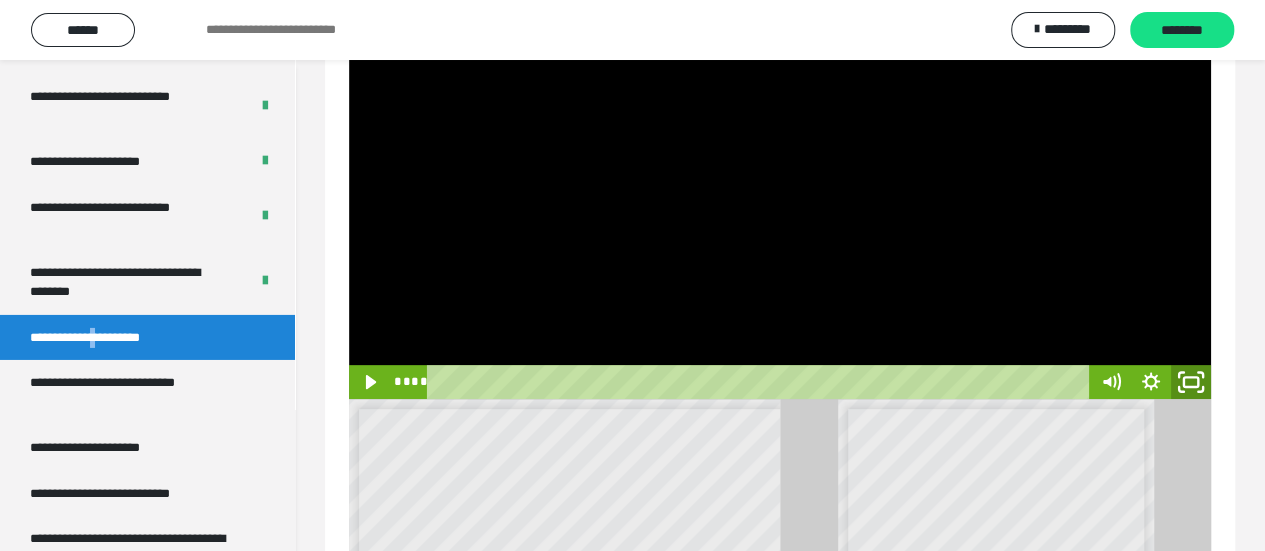 click 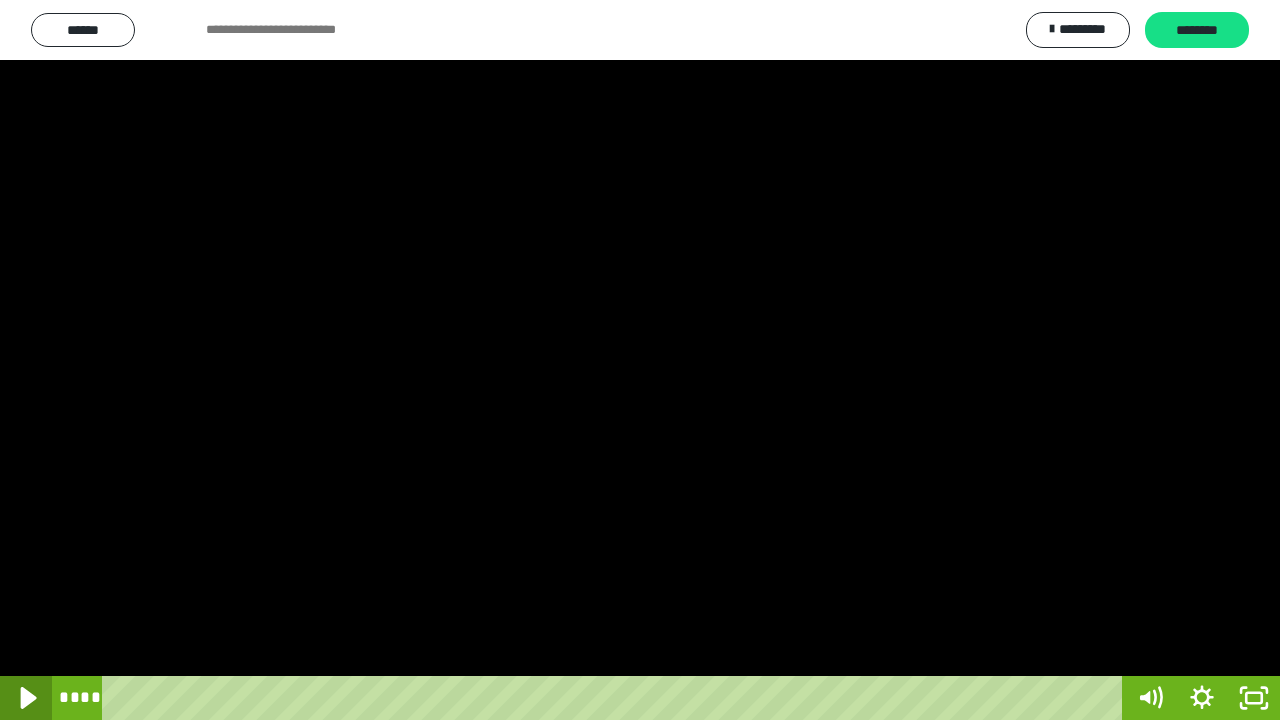 click 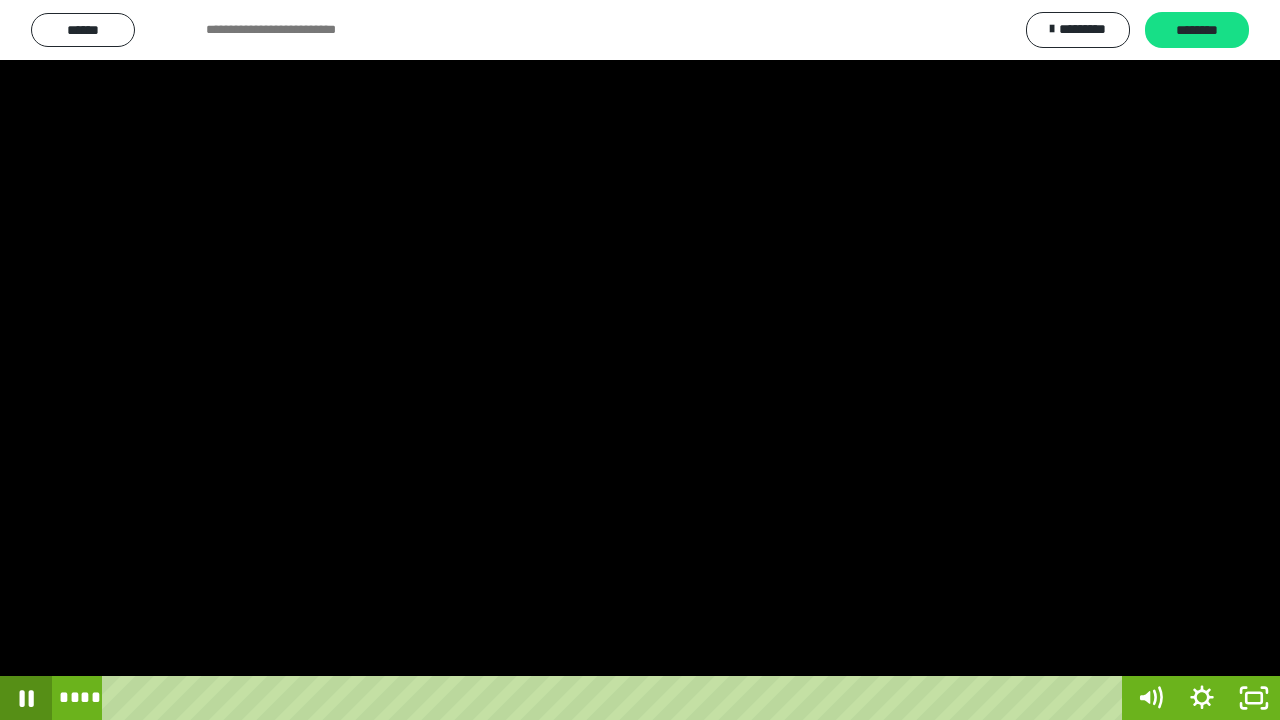 click 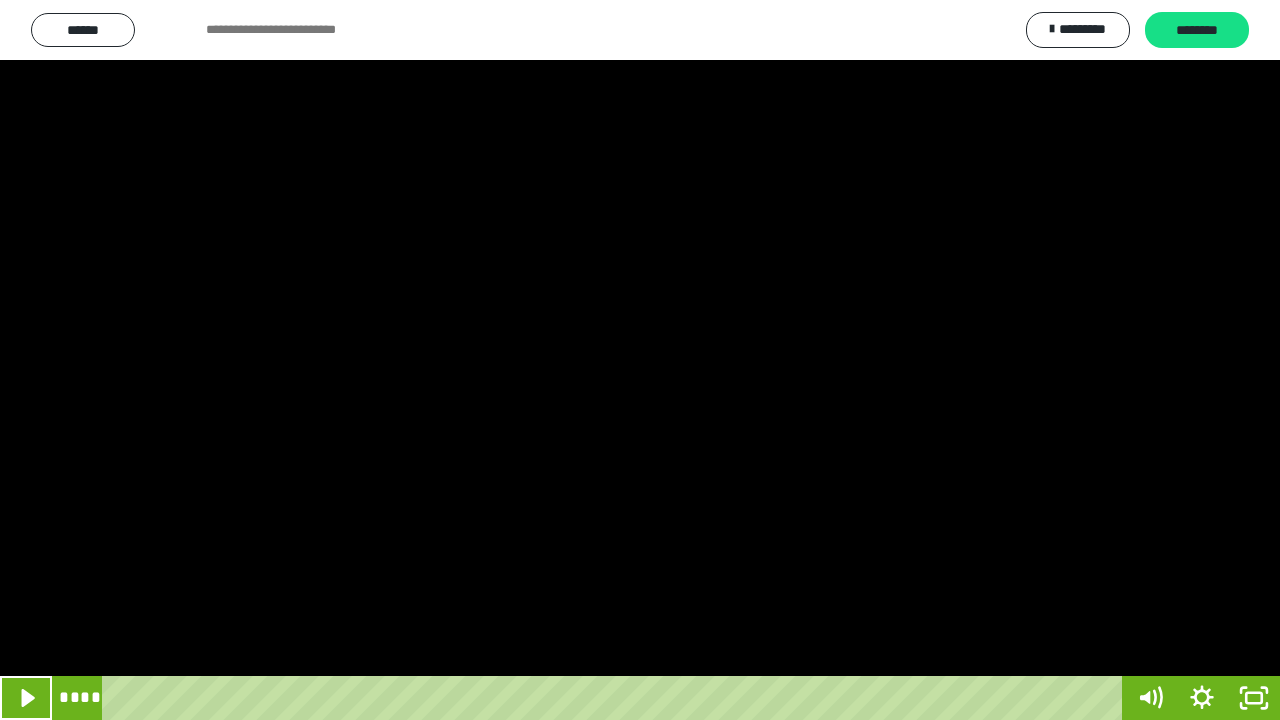 click at bounding box center [640, 360] 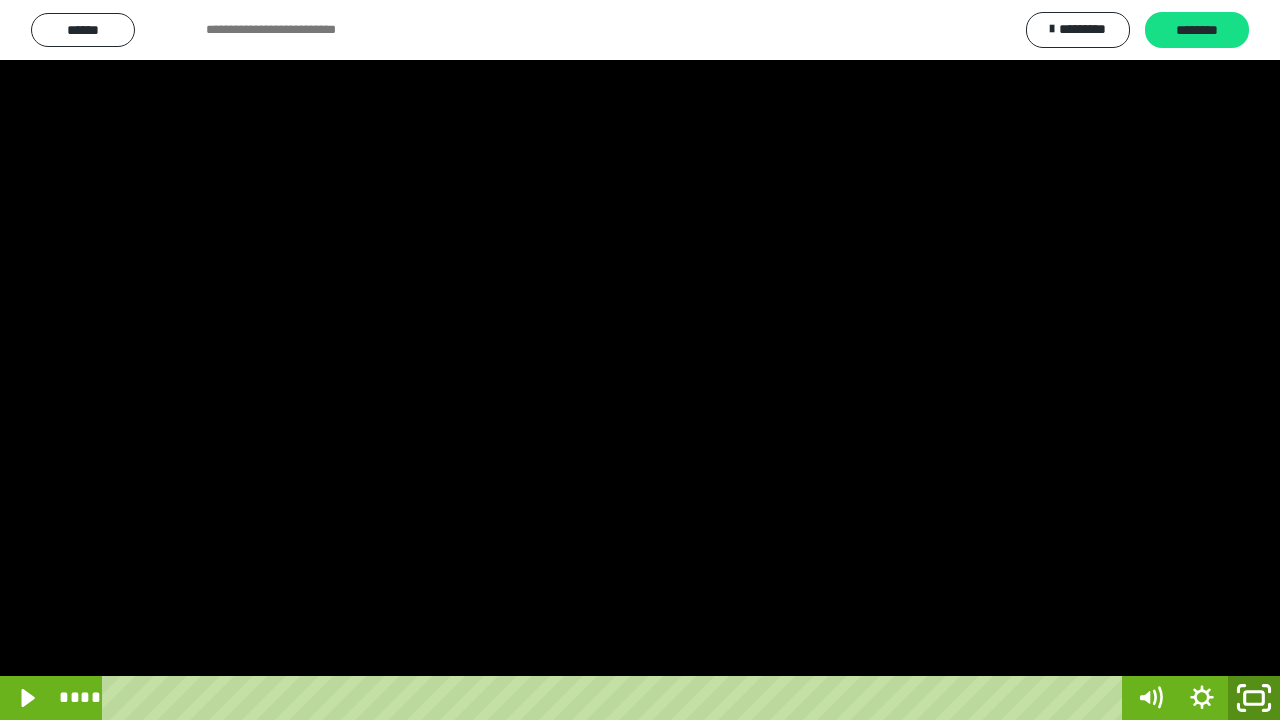 click 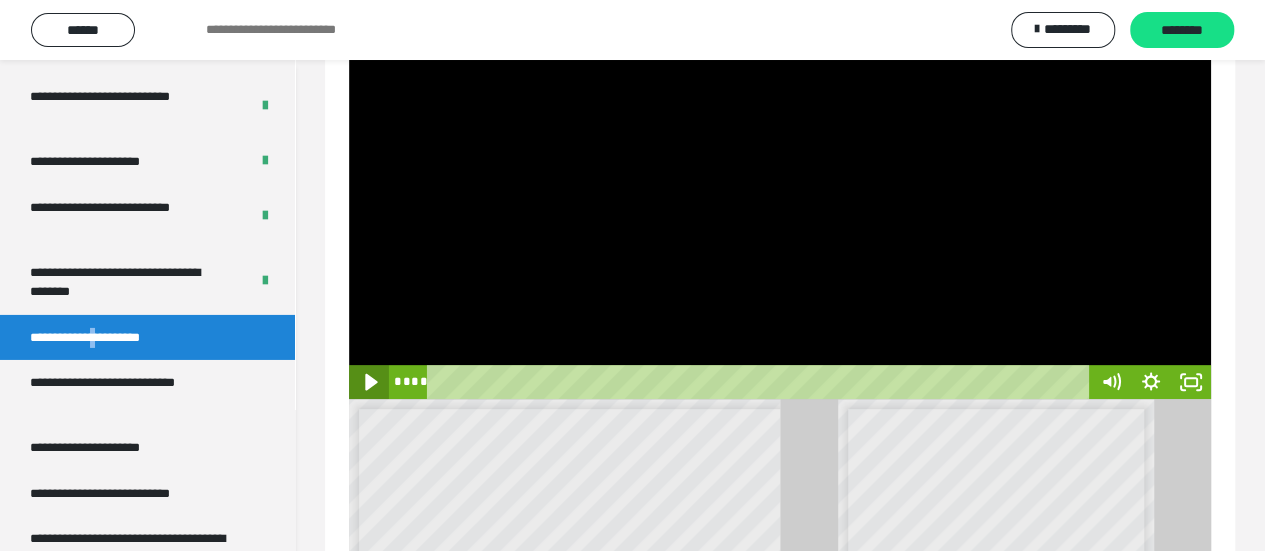 click 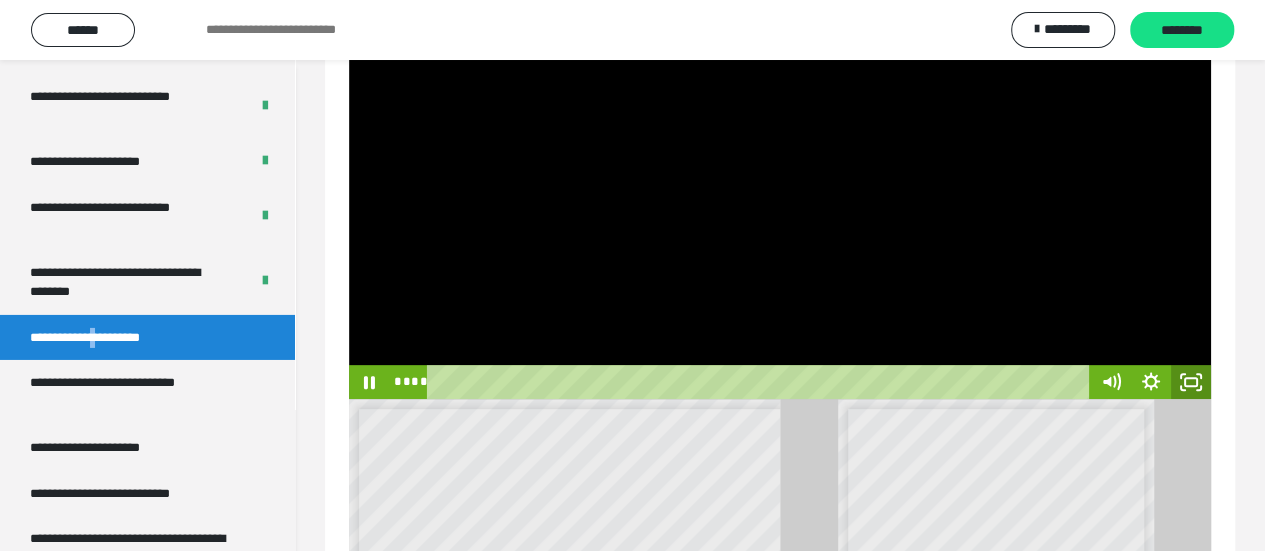 click 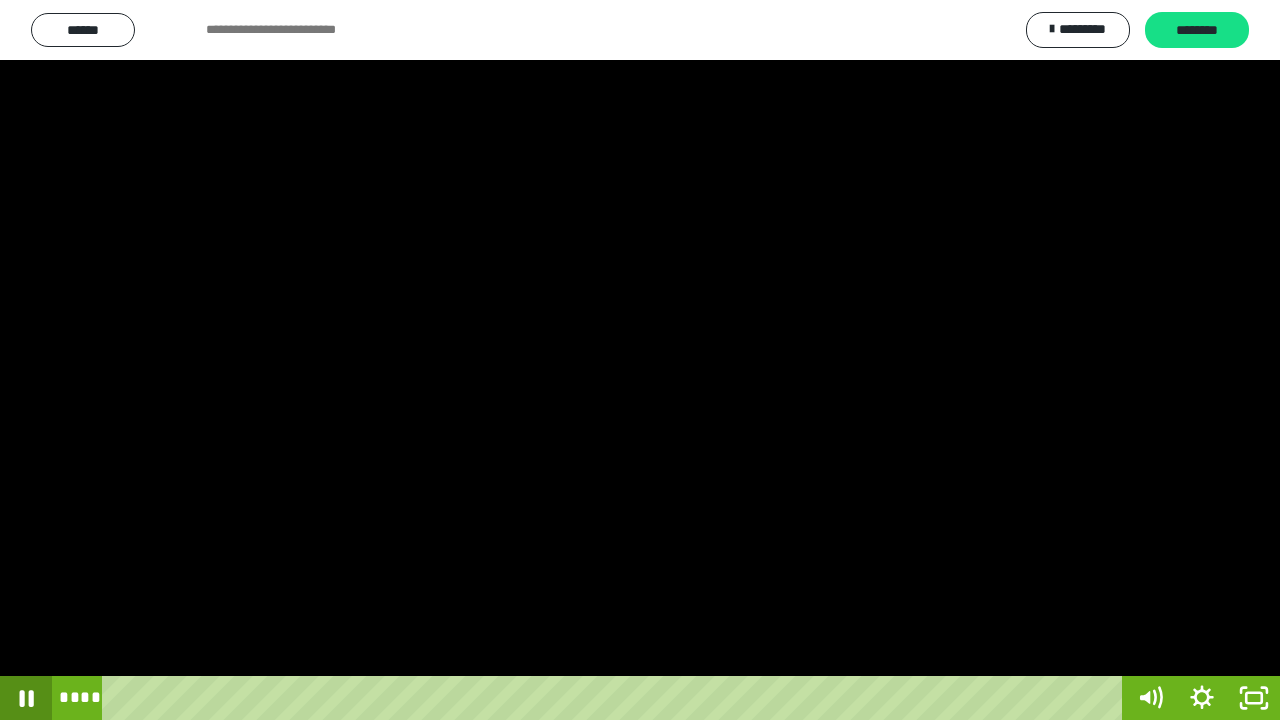 click 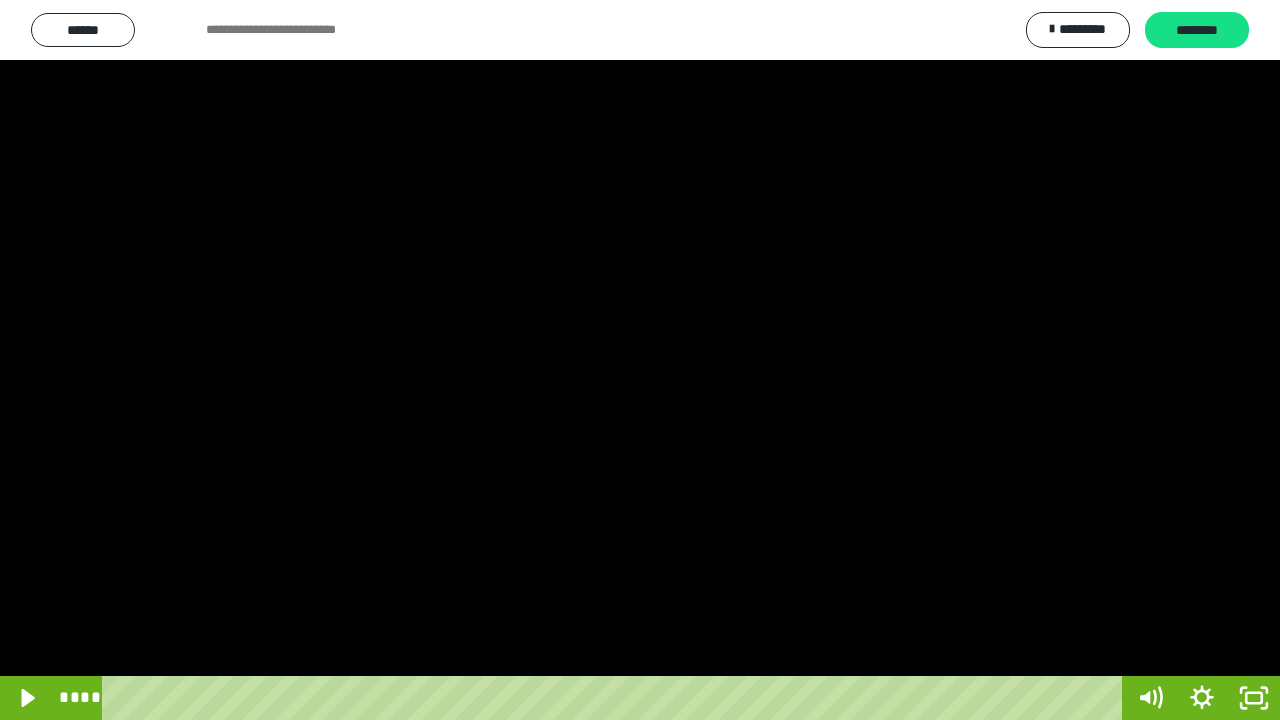 click at bounding box center [640, 360] 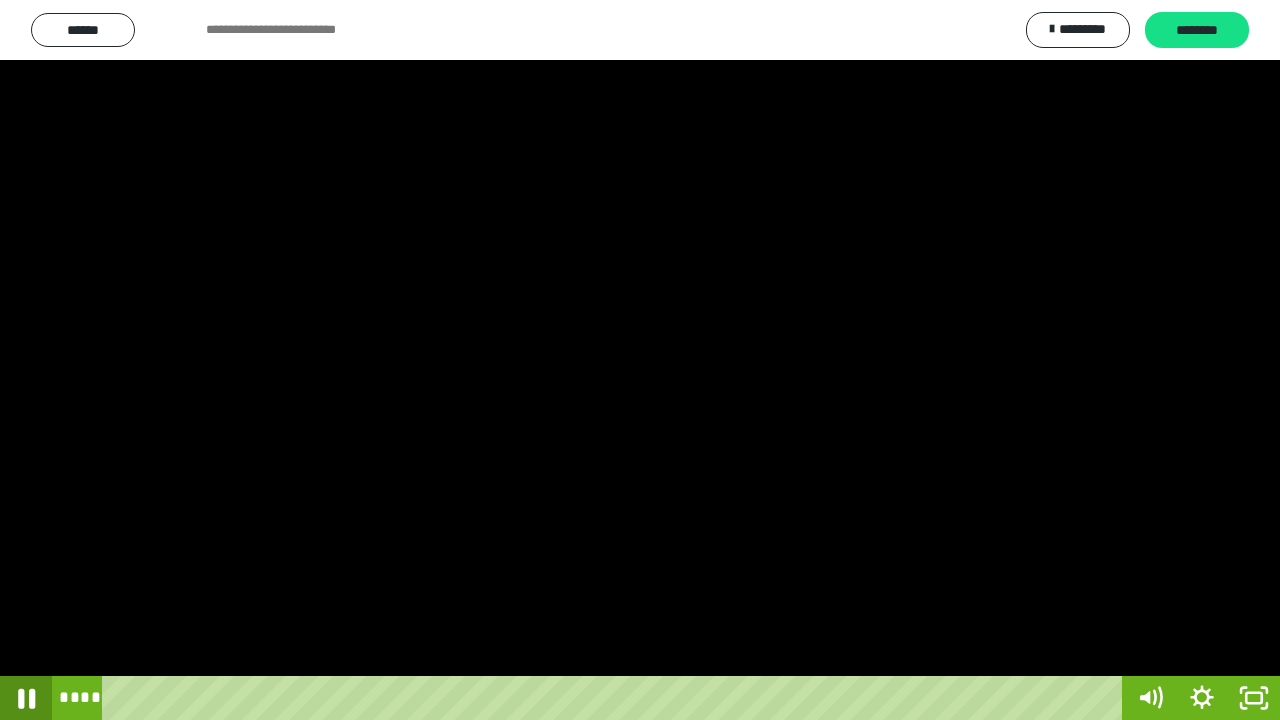 click 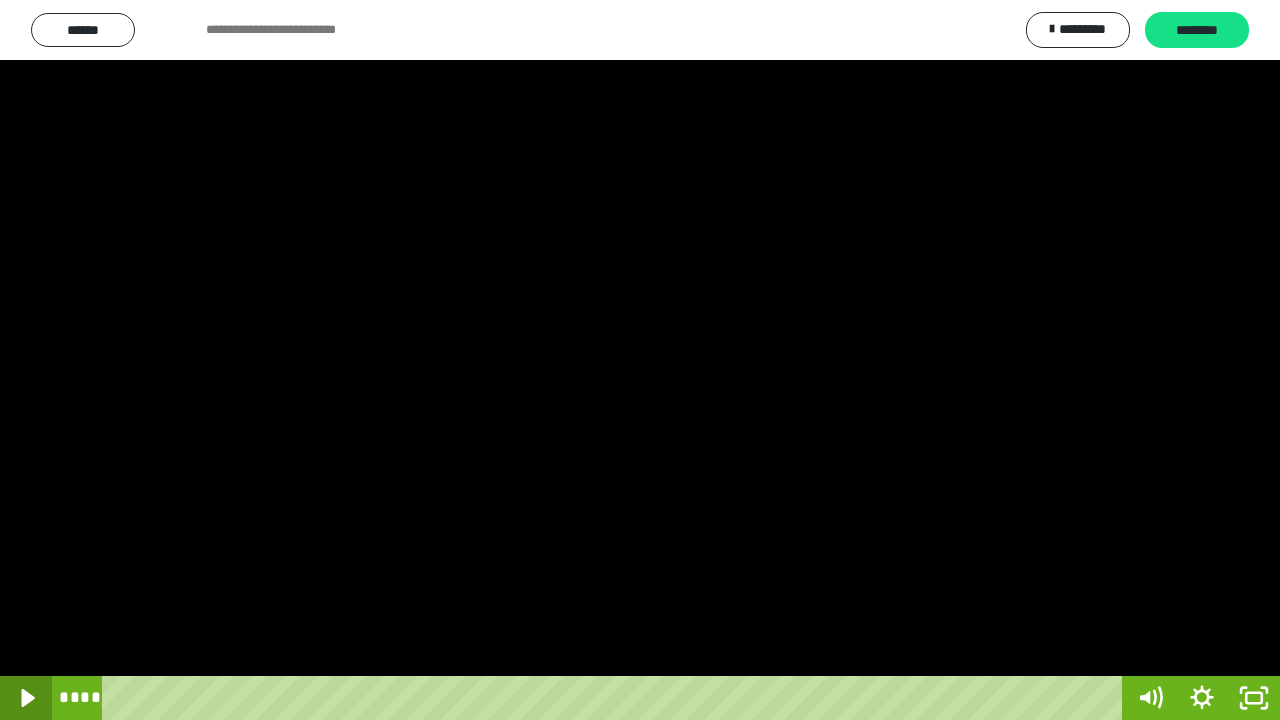 click 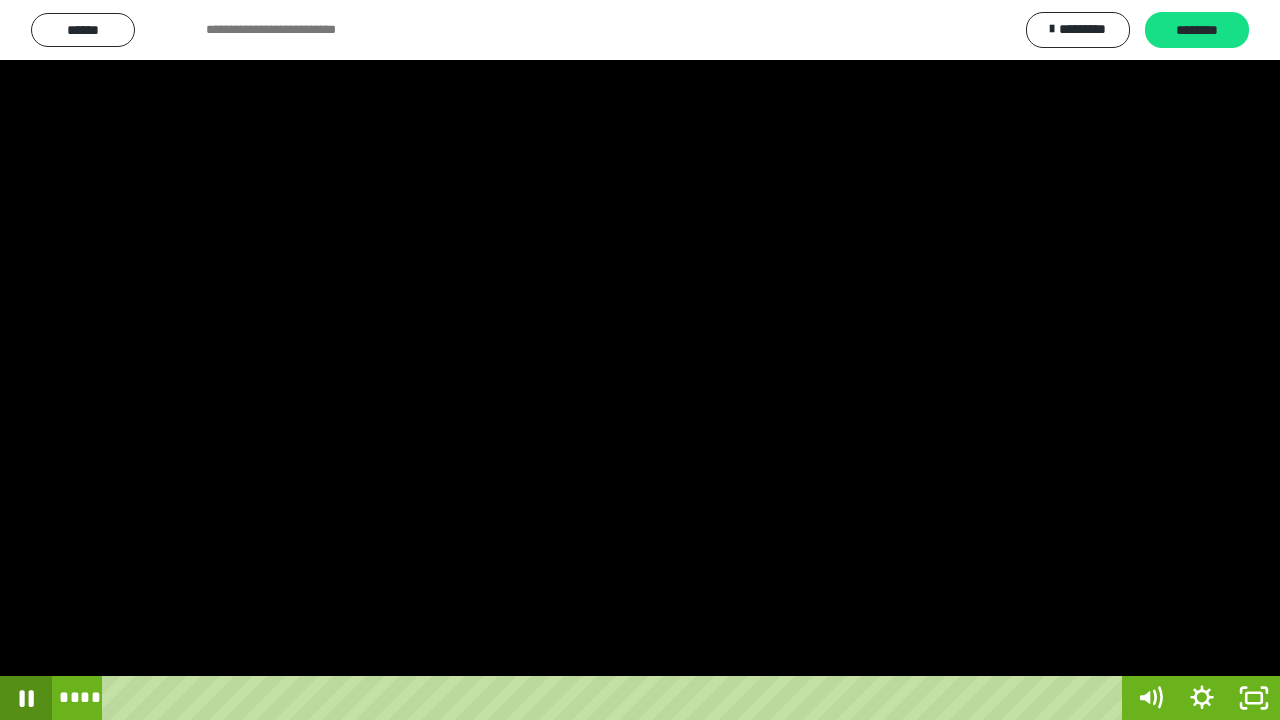 click 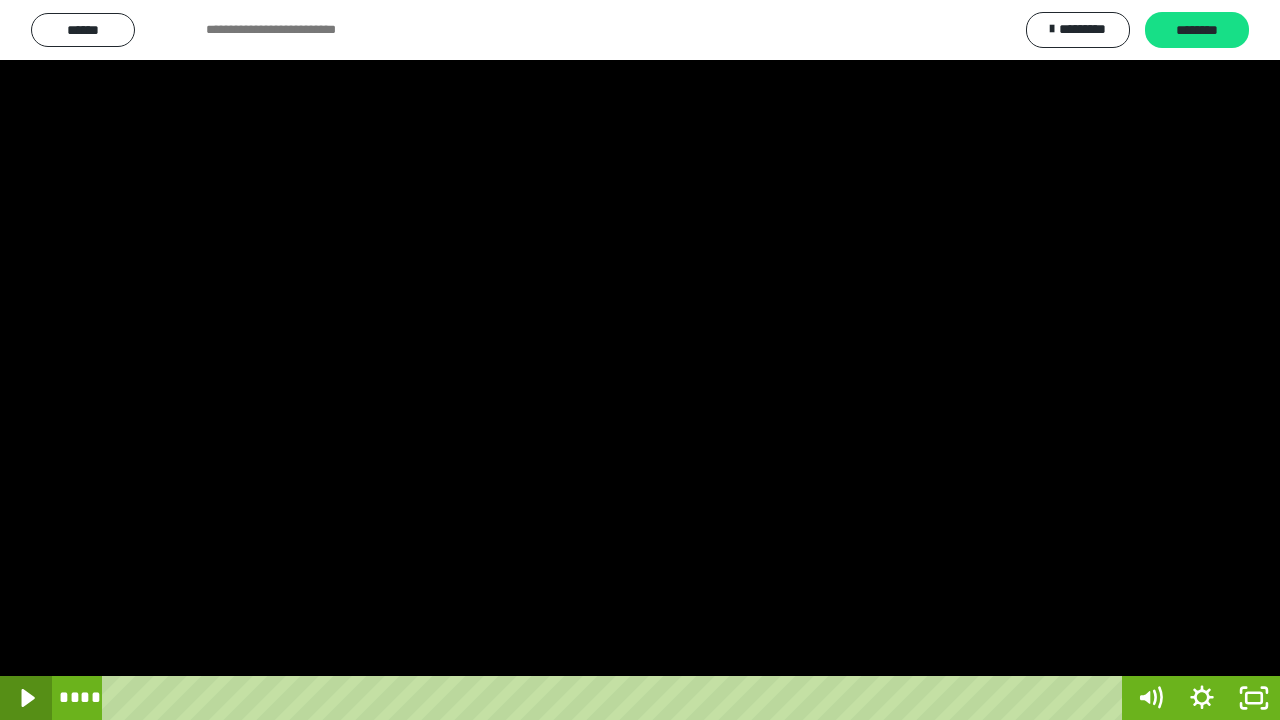 click 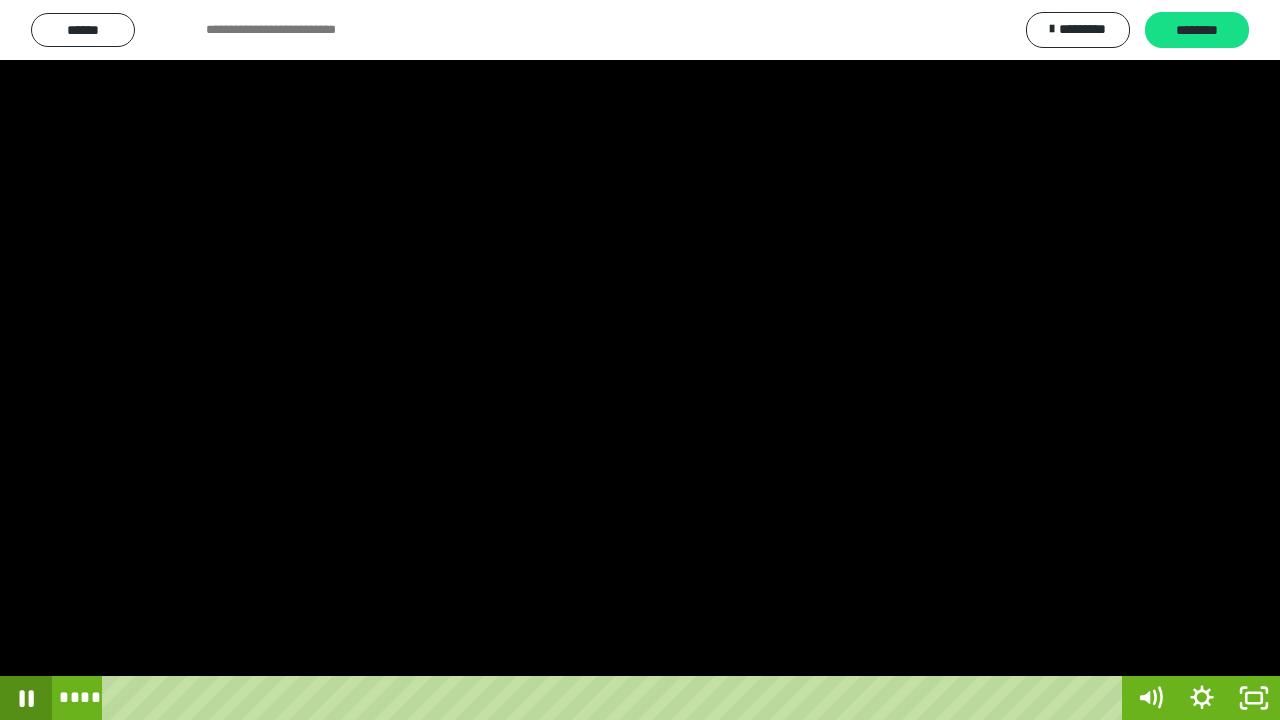 click 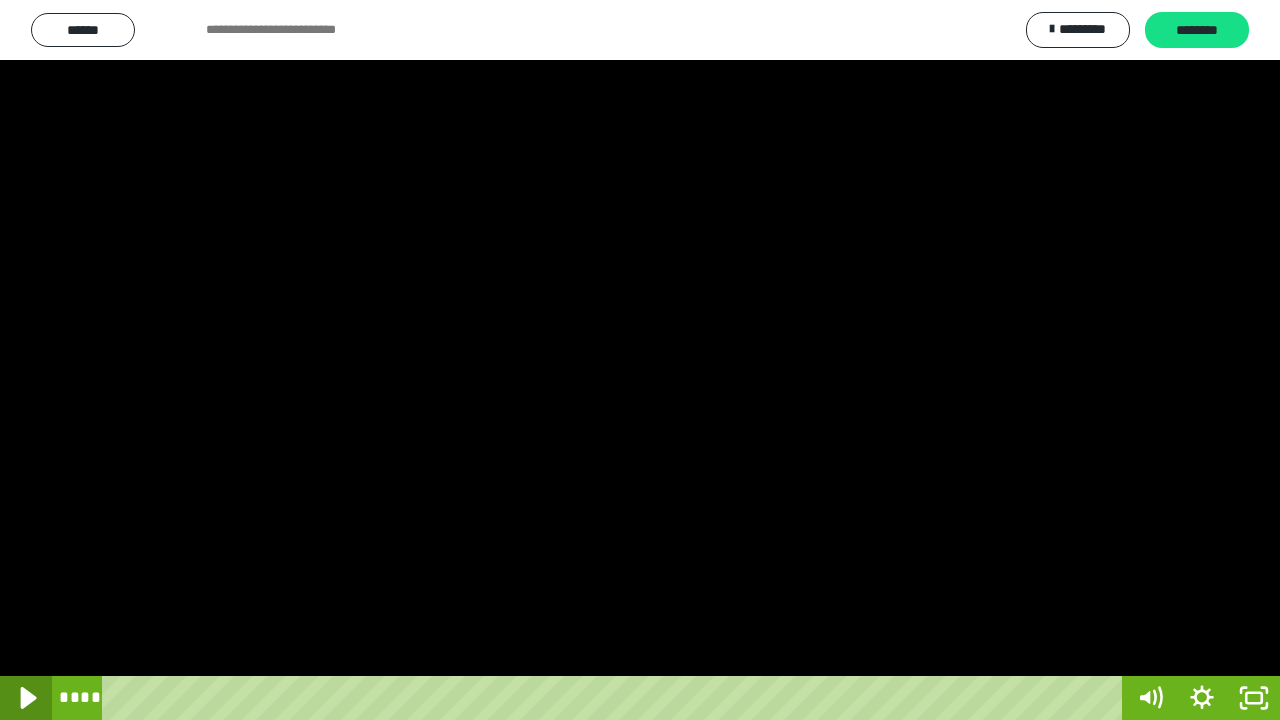 click 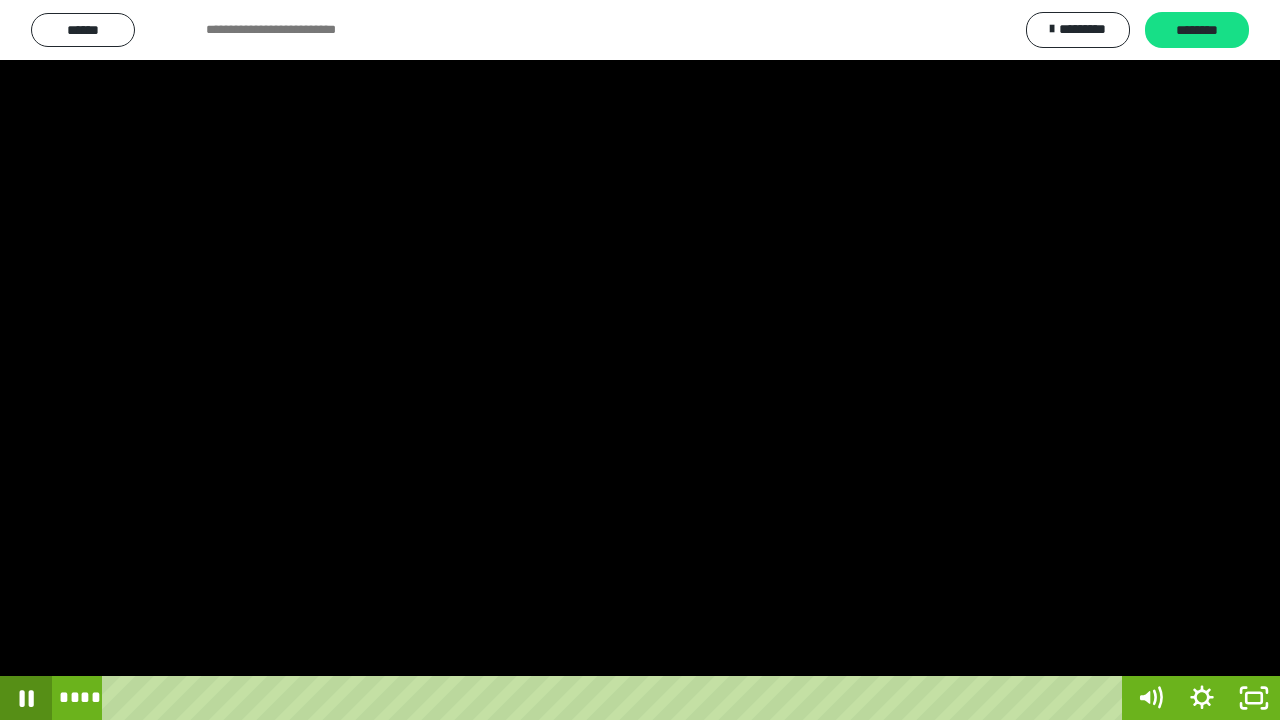 click 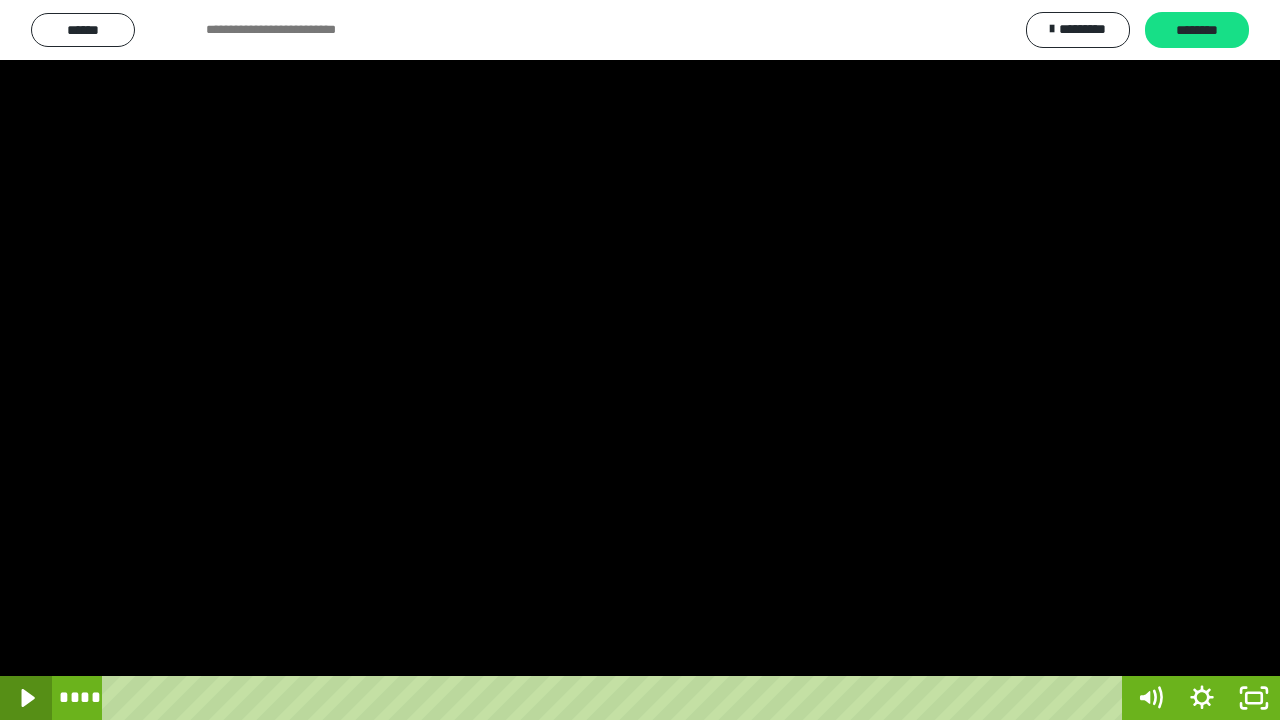 type 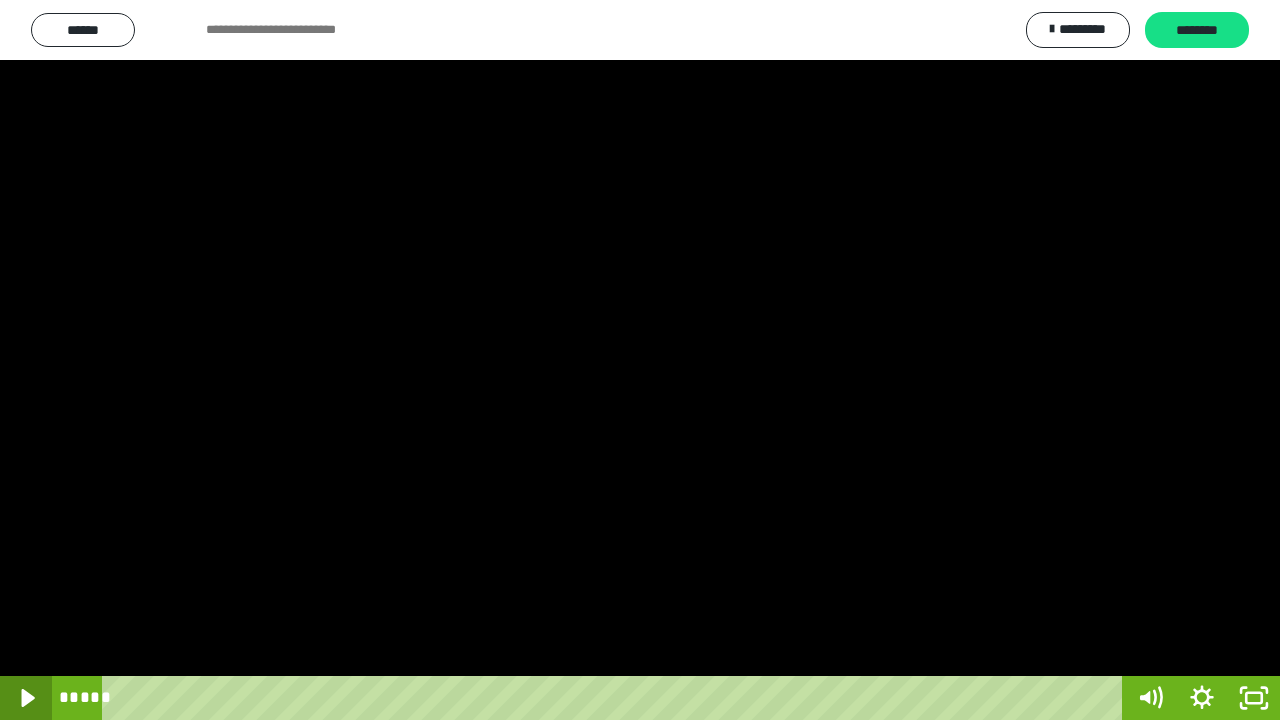 click 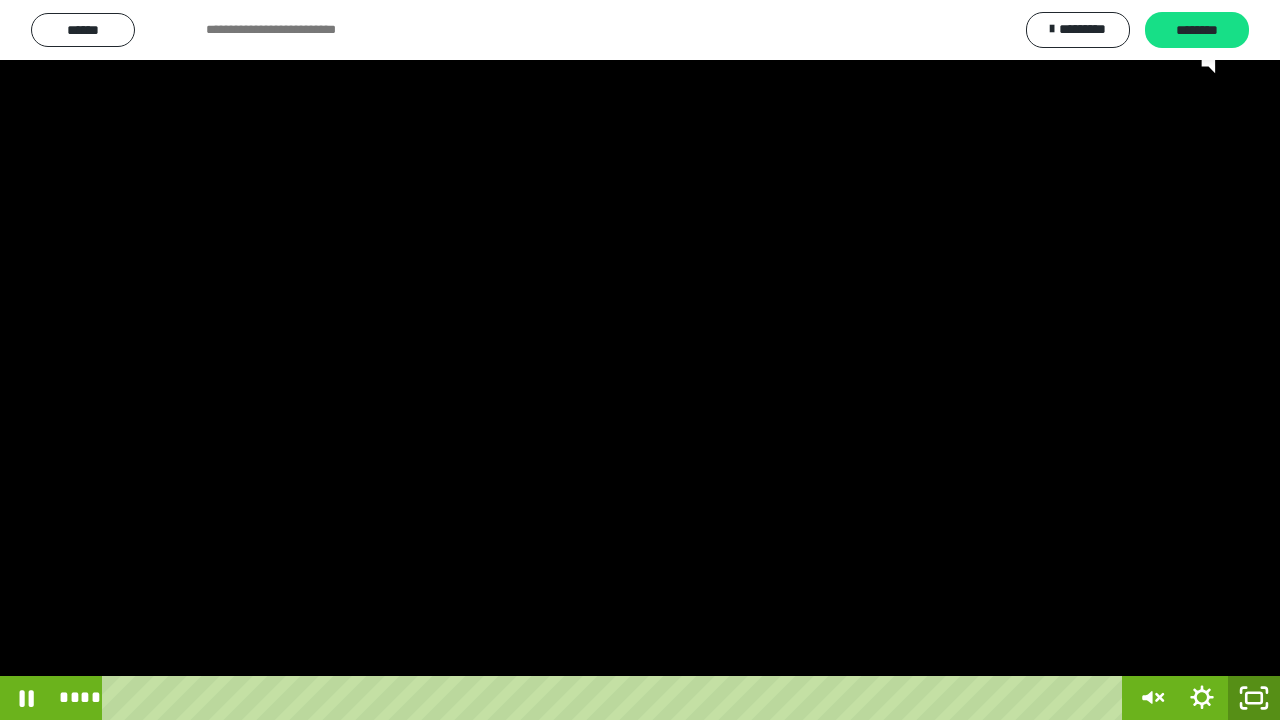 click 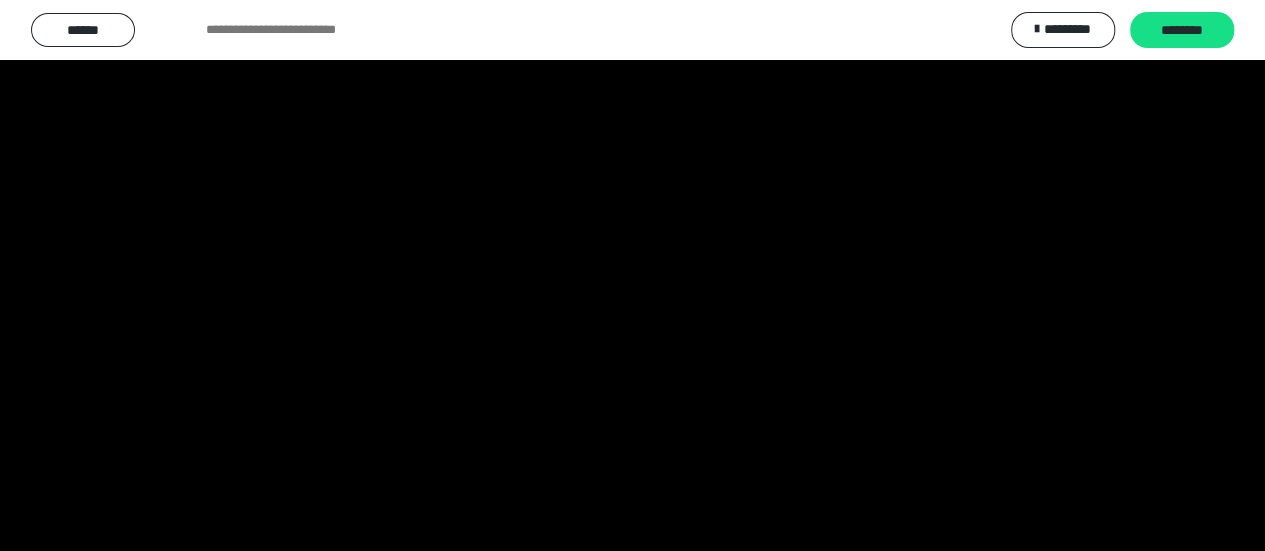scroll, scrollTop: 400, scrollLeft: 0, axis: vertical 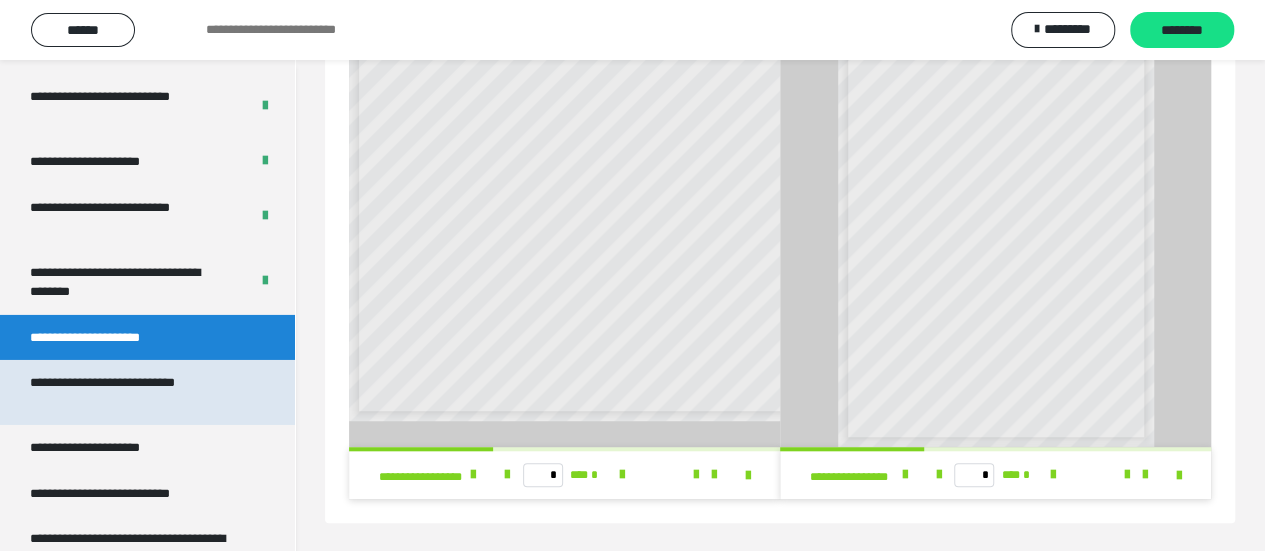 click on "**********" at bounding box center (132, 392) 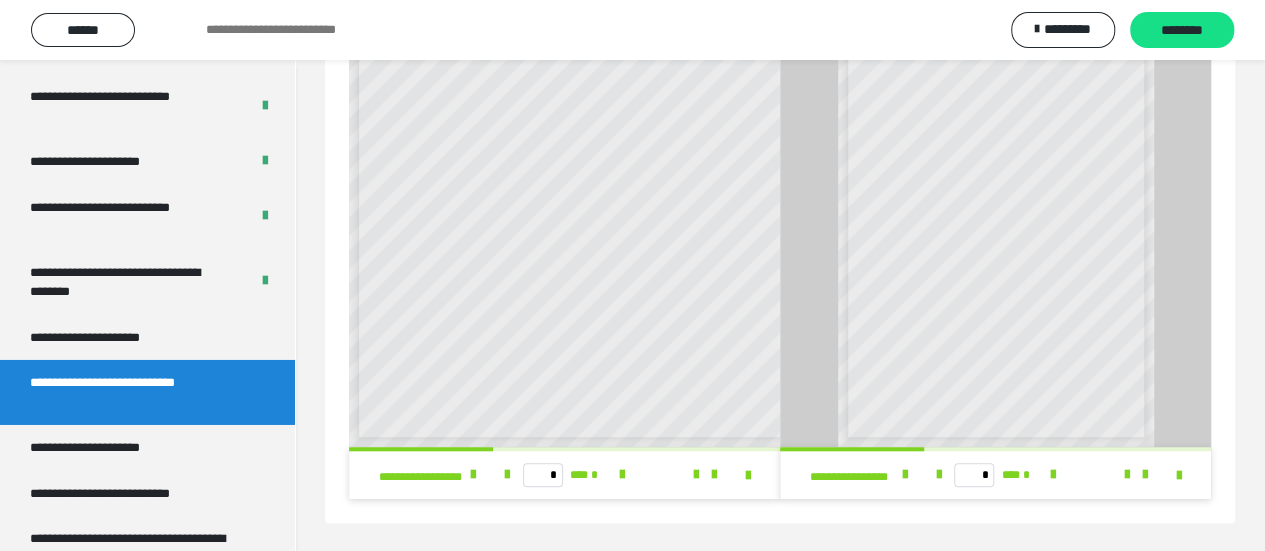 scroll, scrollTop: 8, scrollLeft: 0, axis: vertical 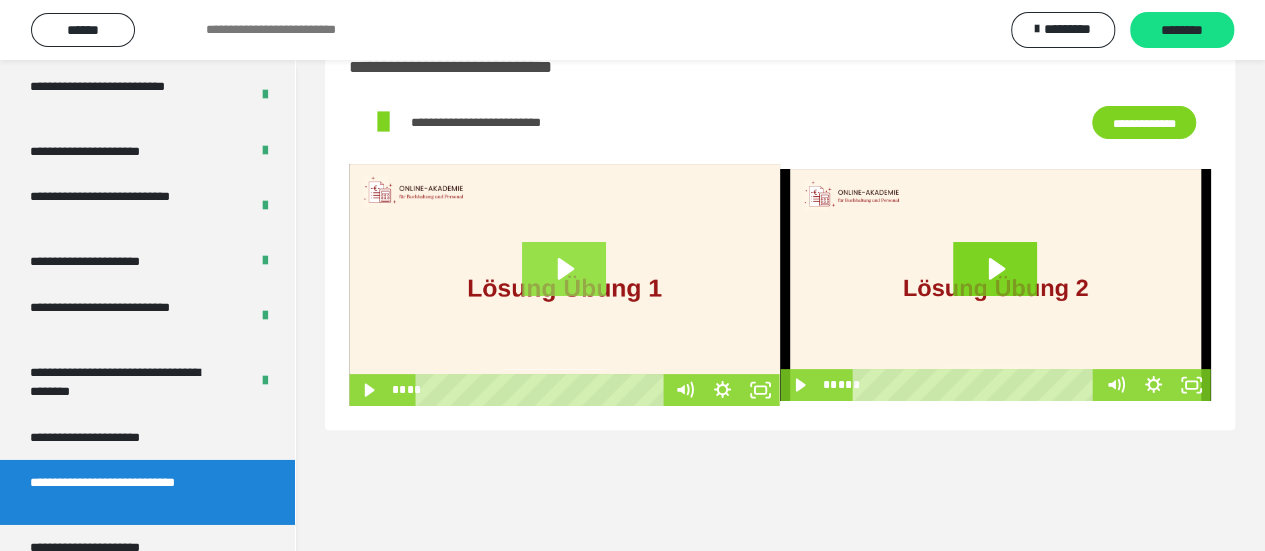 click 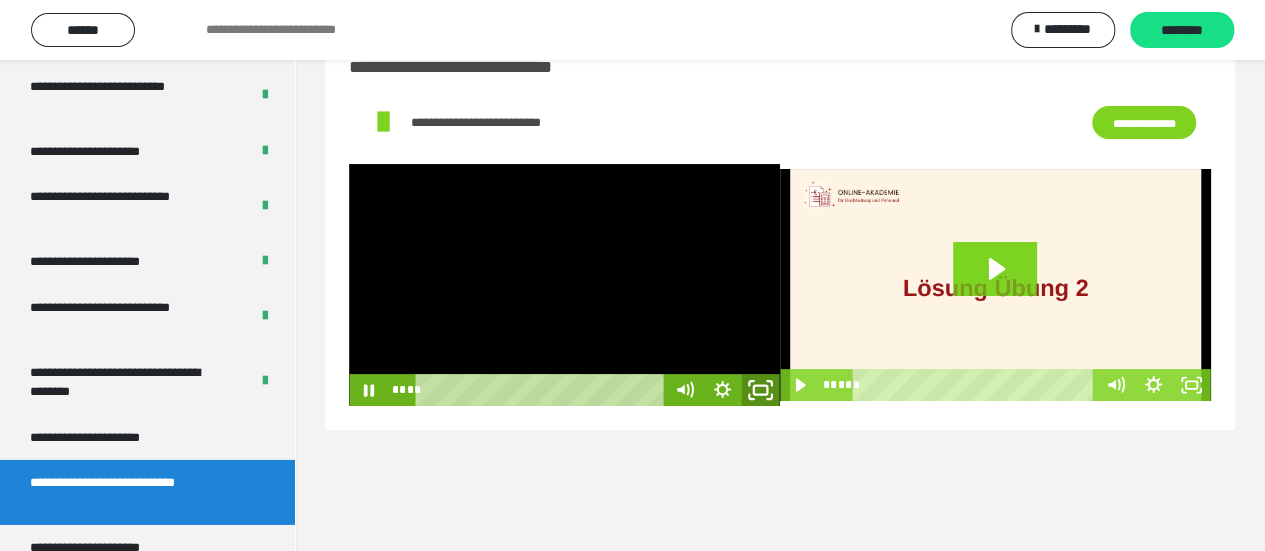 click 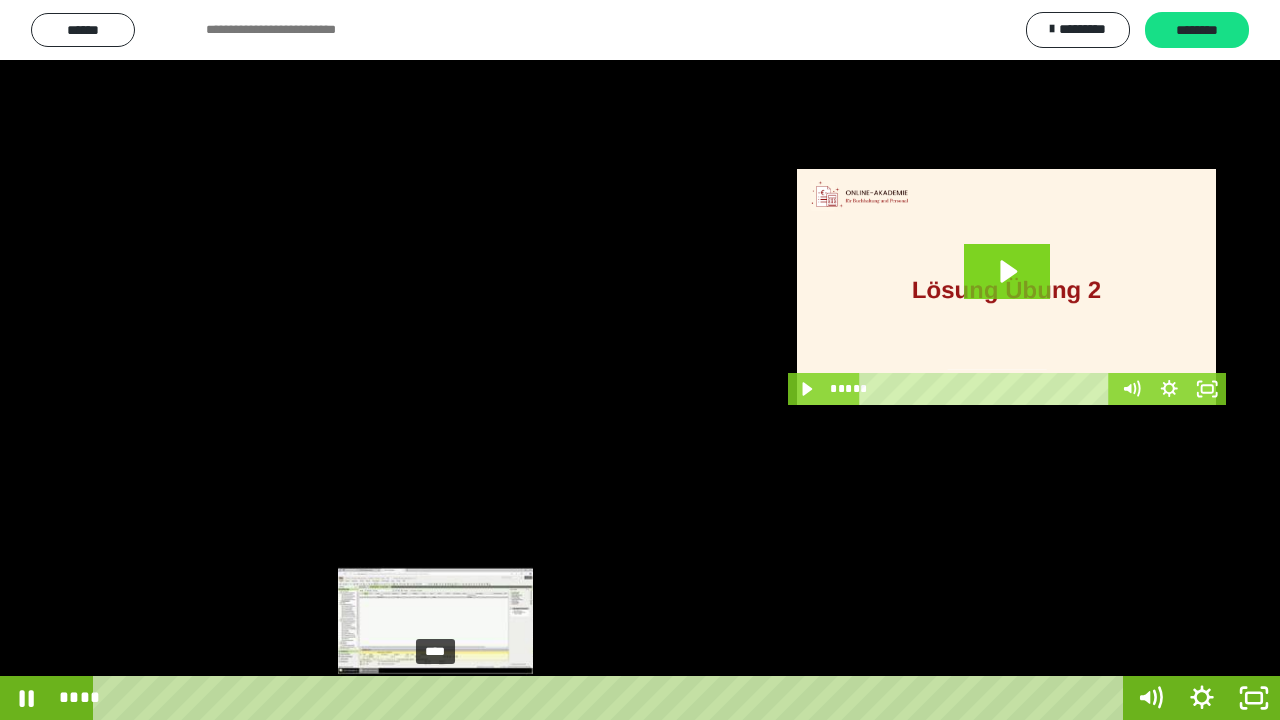 click on "****" at bounding box center (612, 698) 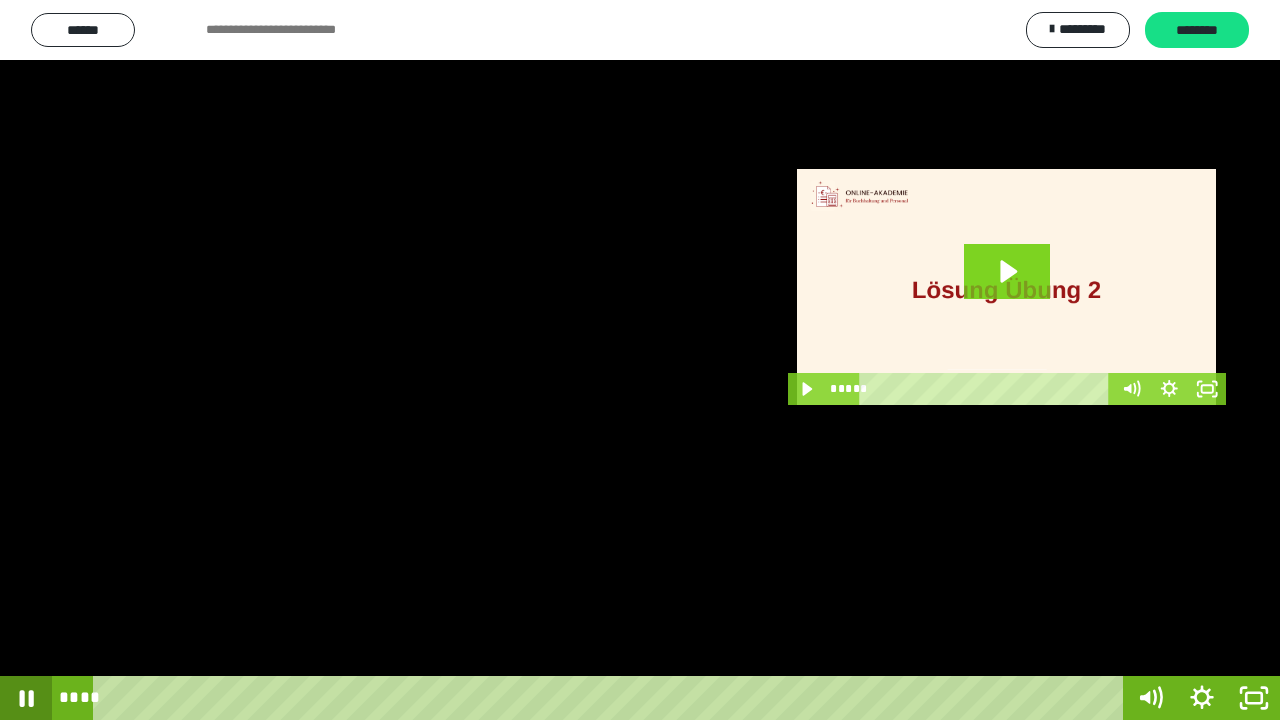click 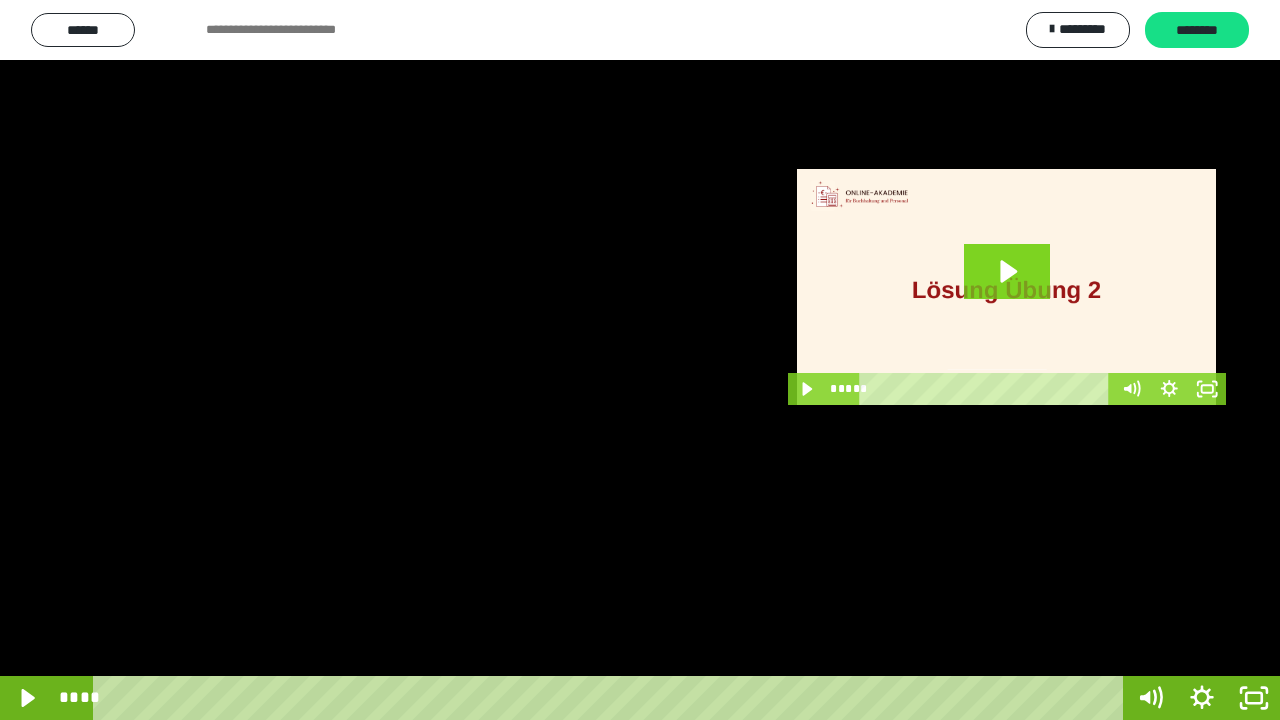 click at bounding box center [640, 360] 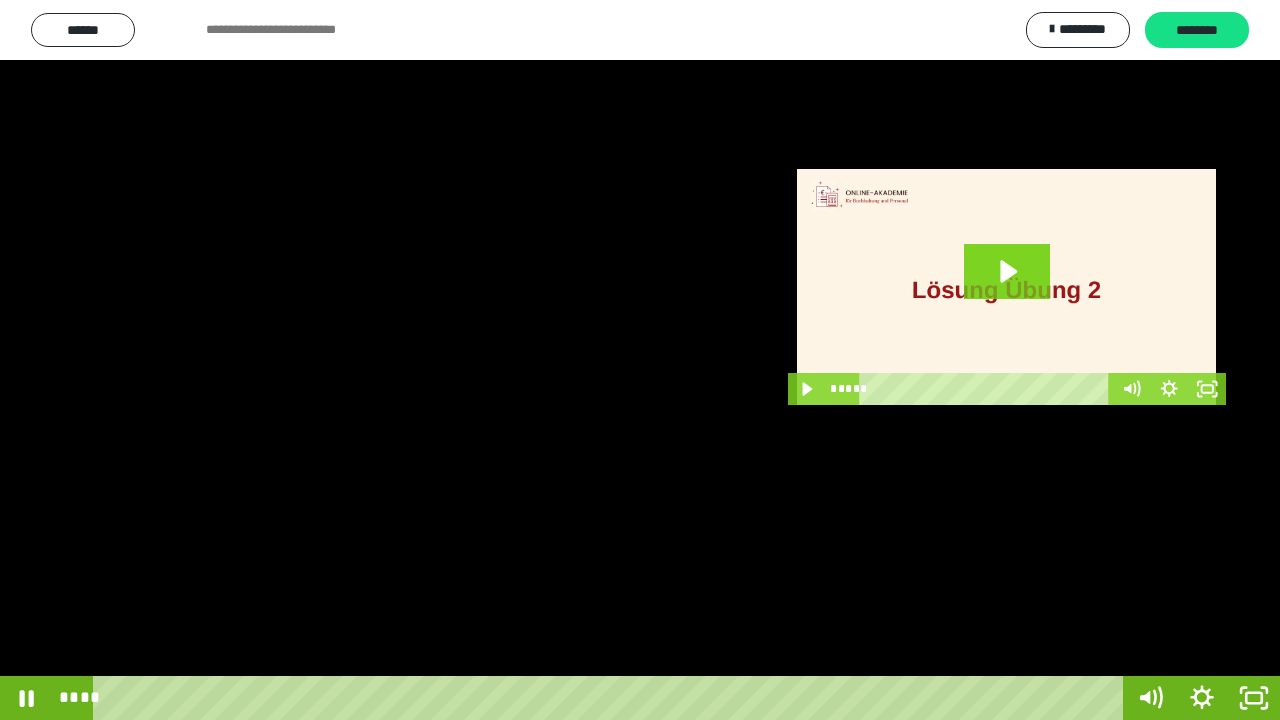 click at bounding box center (640, 360) 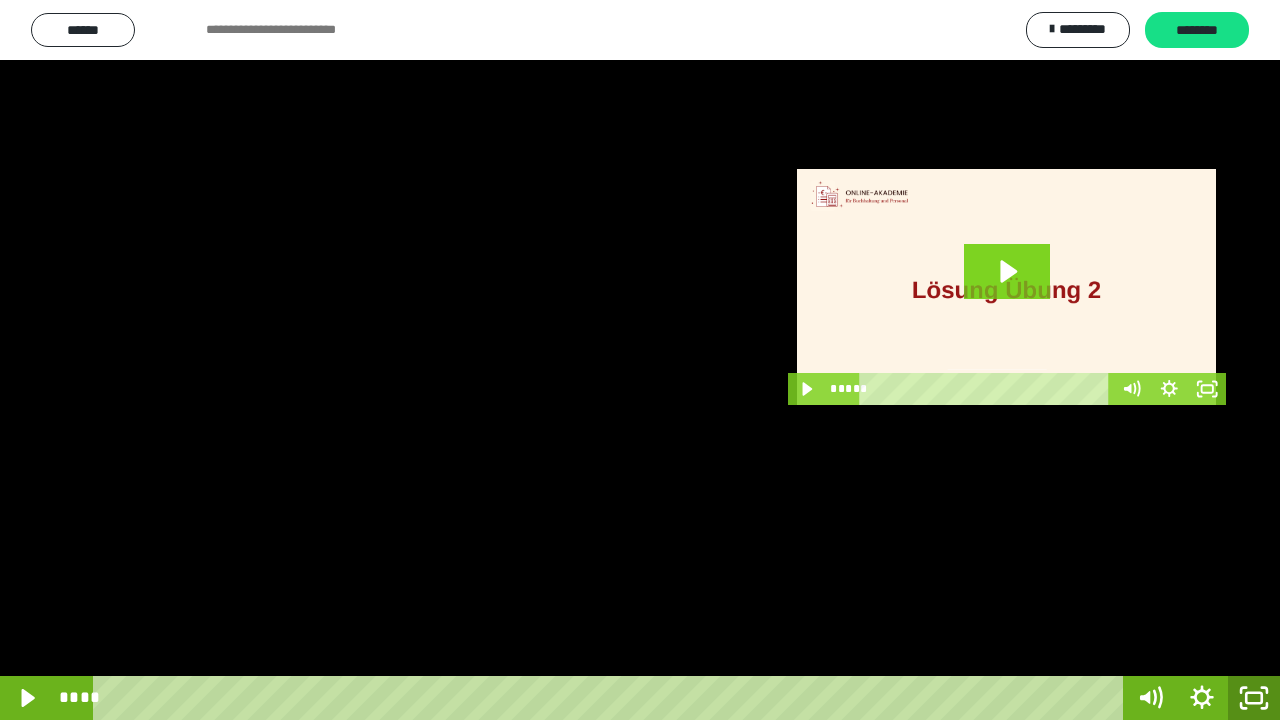 click 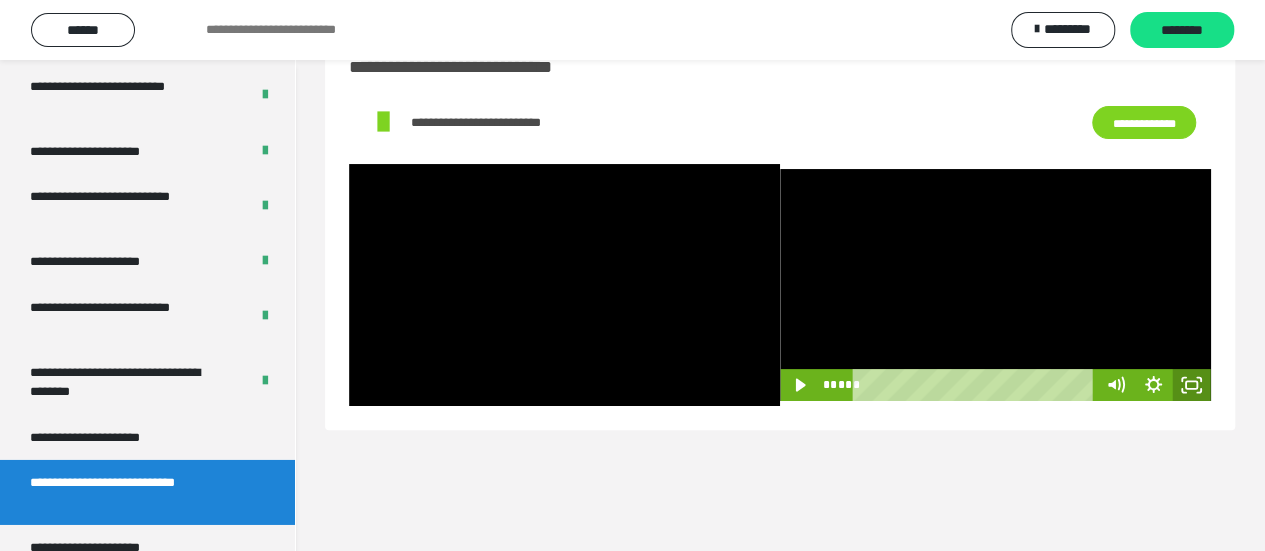 click 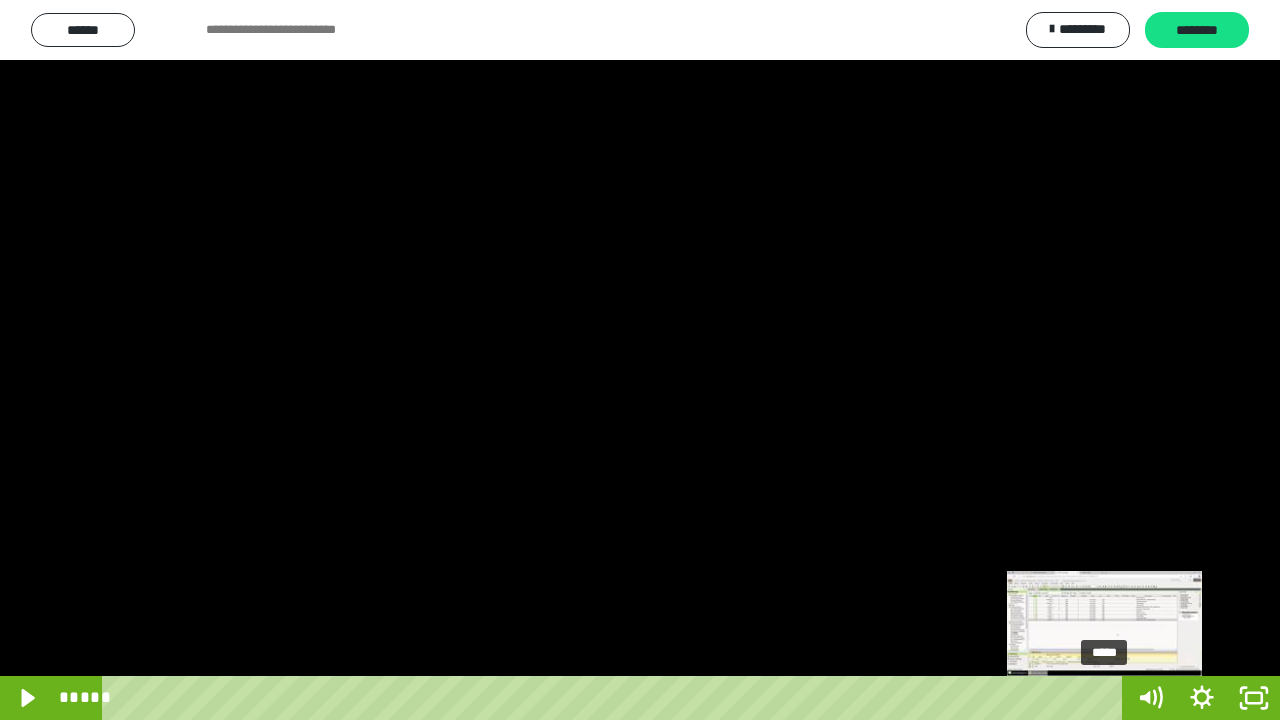 click on "*****" at bounding box center (616, 698) 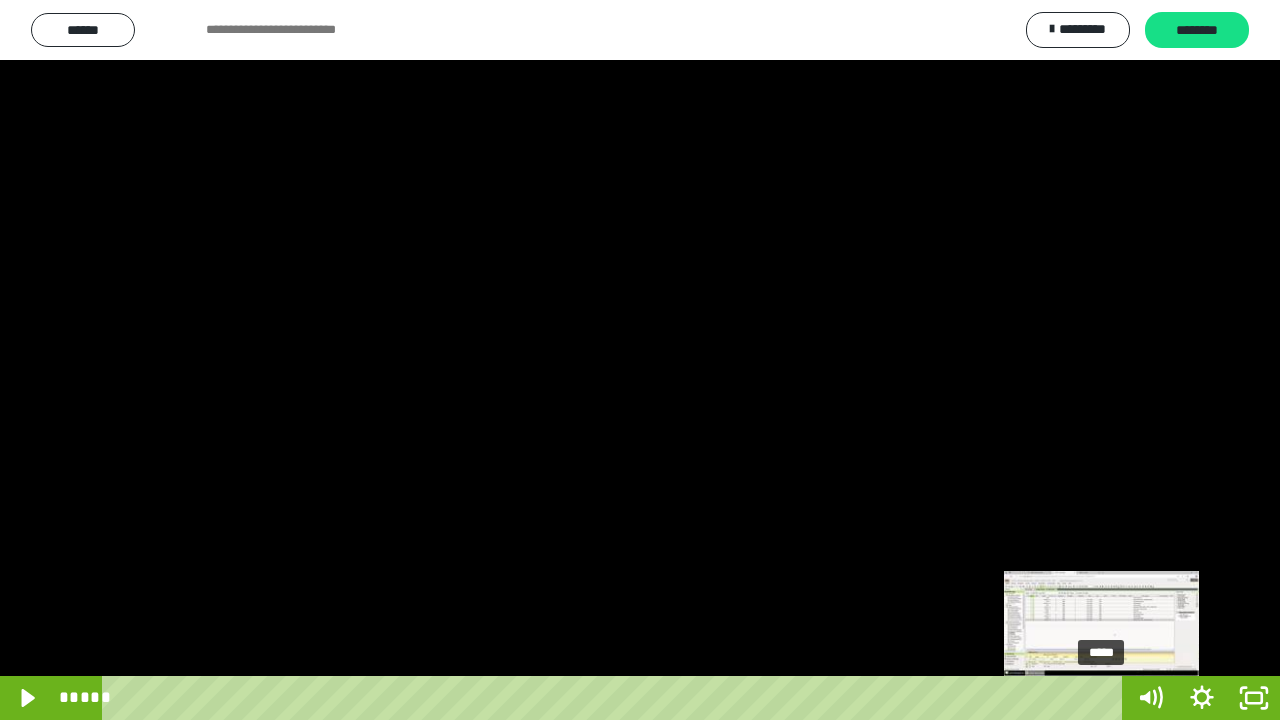 click at bounding box center (1104, 698) 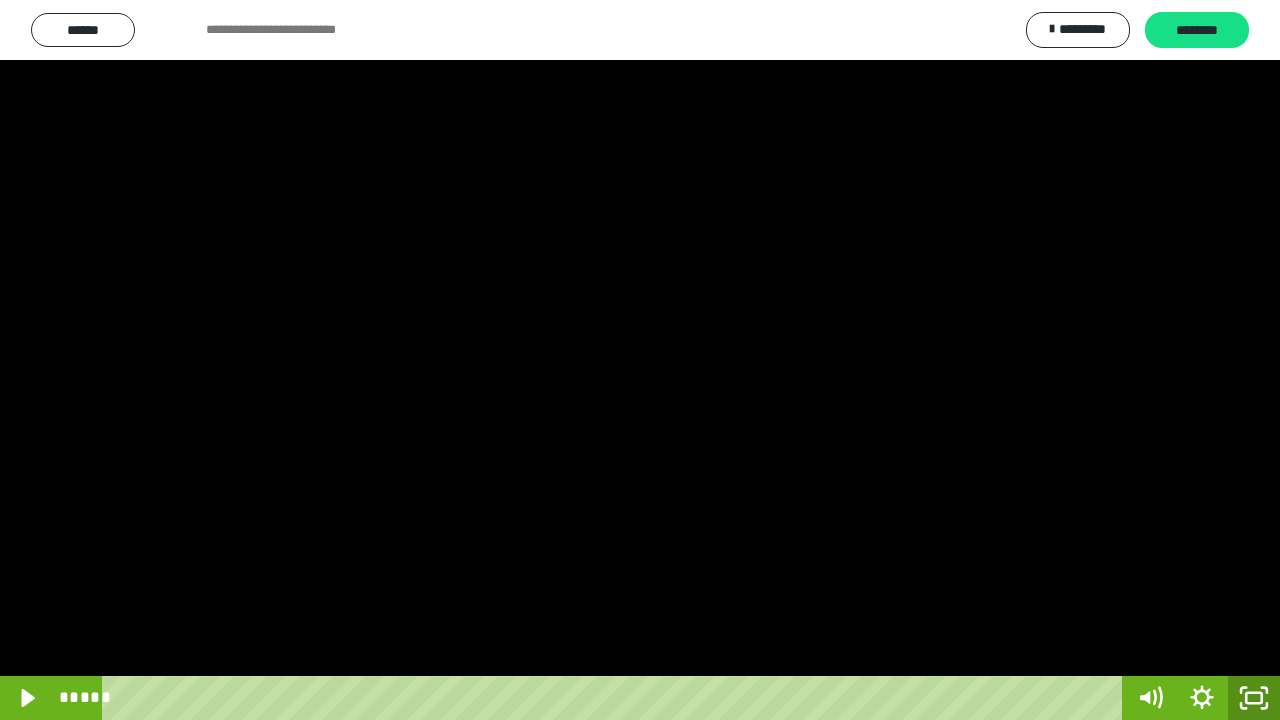 click 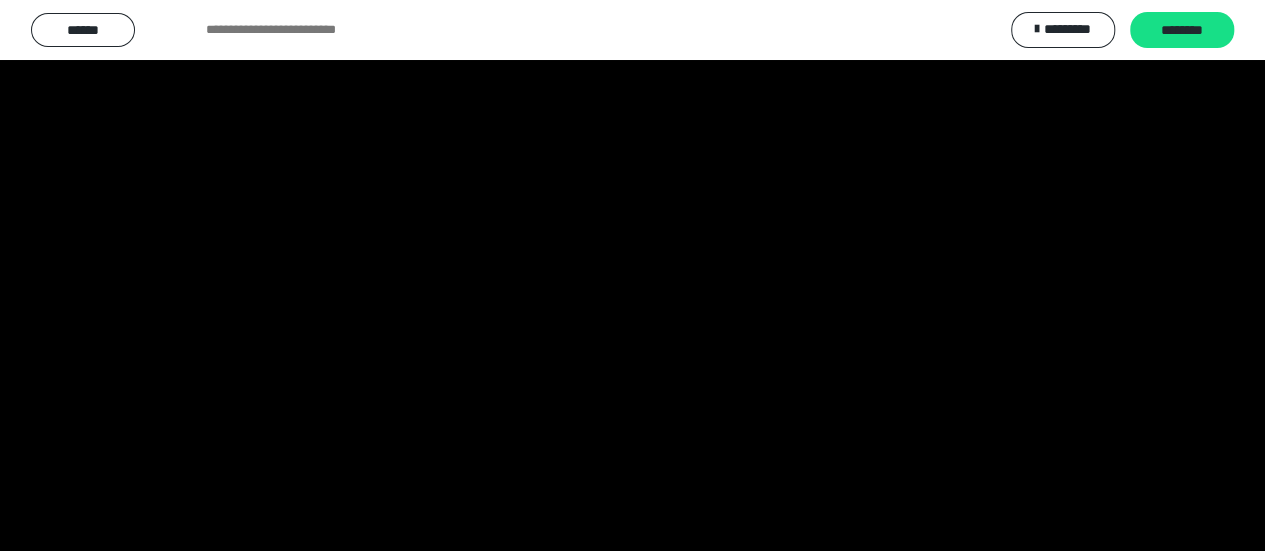 scroll, scrollTop: 3306, scrollLeft: 0, axis: vertical 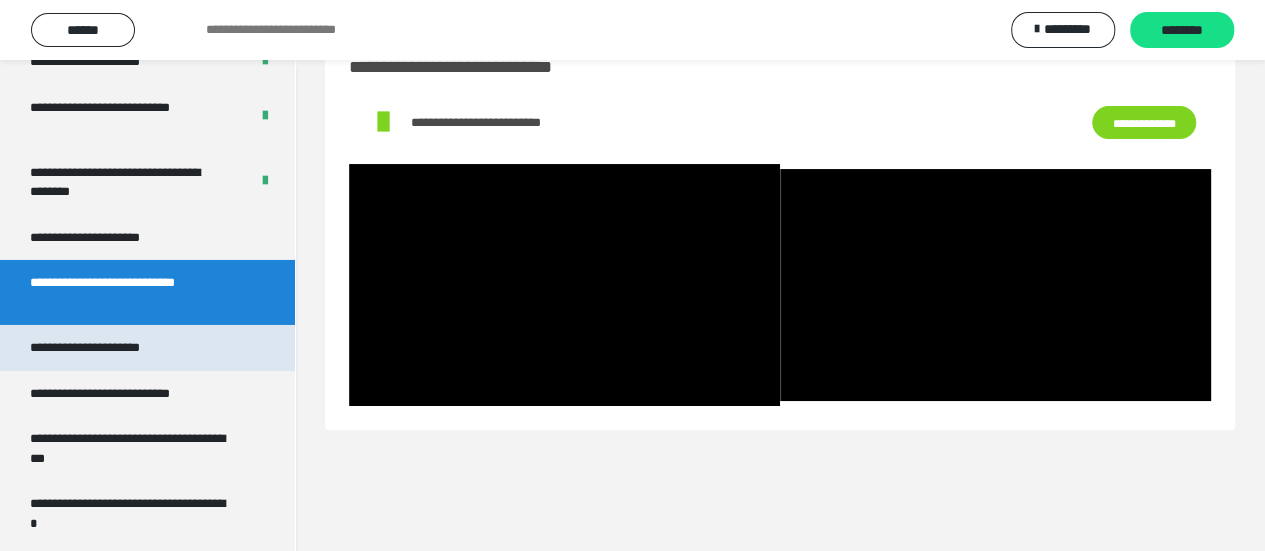 click on "**********" at bounding box center [108, 348] 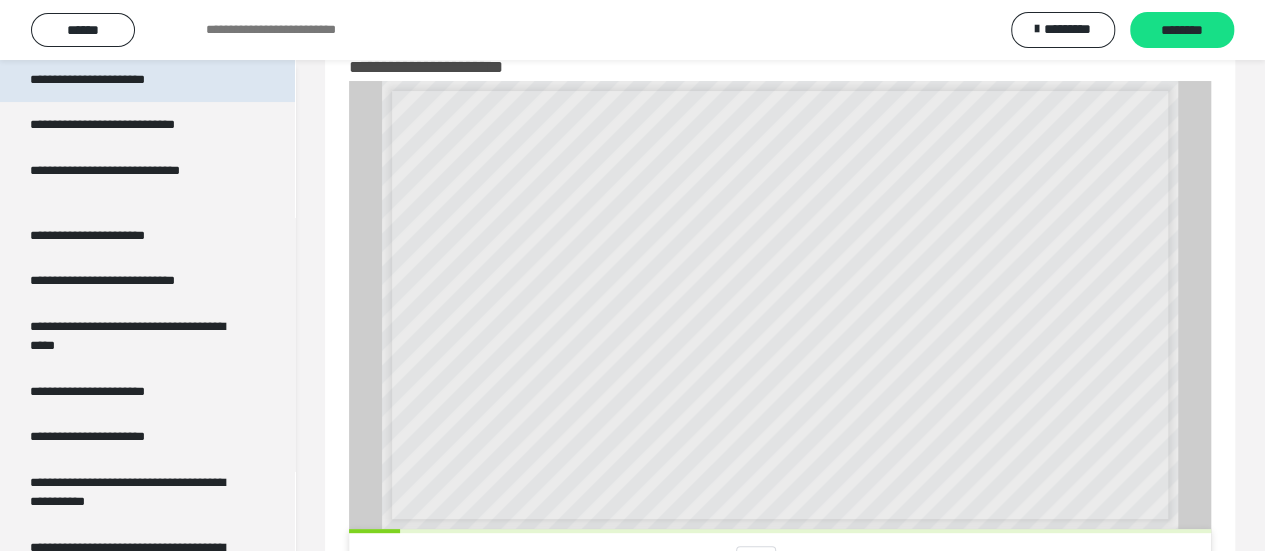 scroll, scrollTop: 3946, scrollLeft: 0, axis: vertical 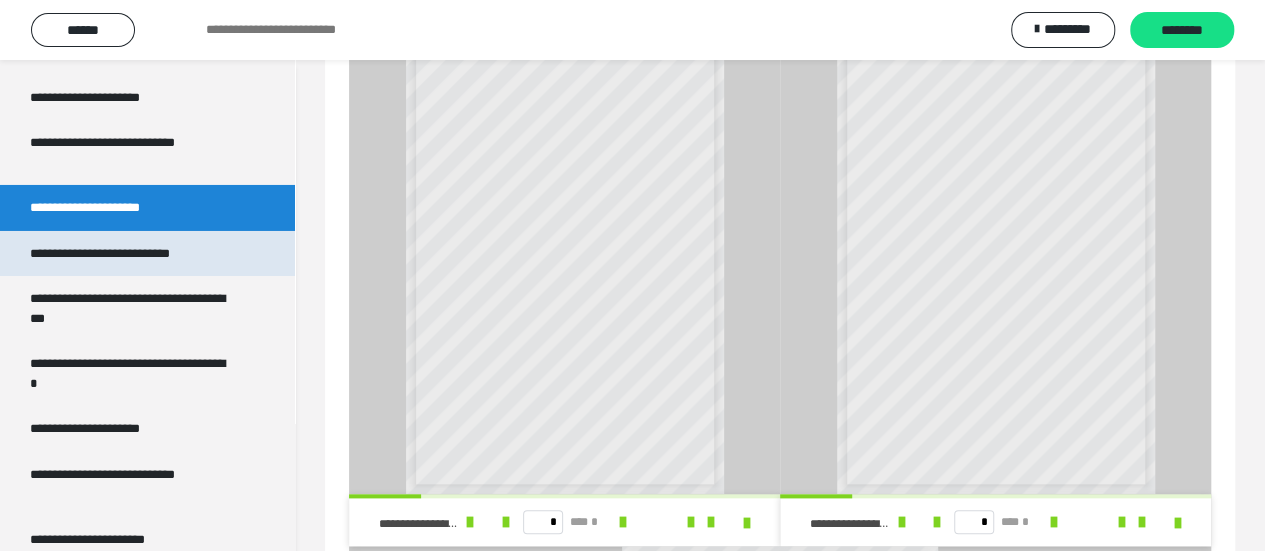 click on "**********" at bounding box center [129, 254] 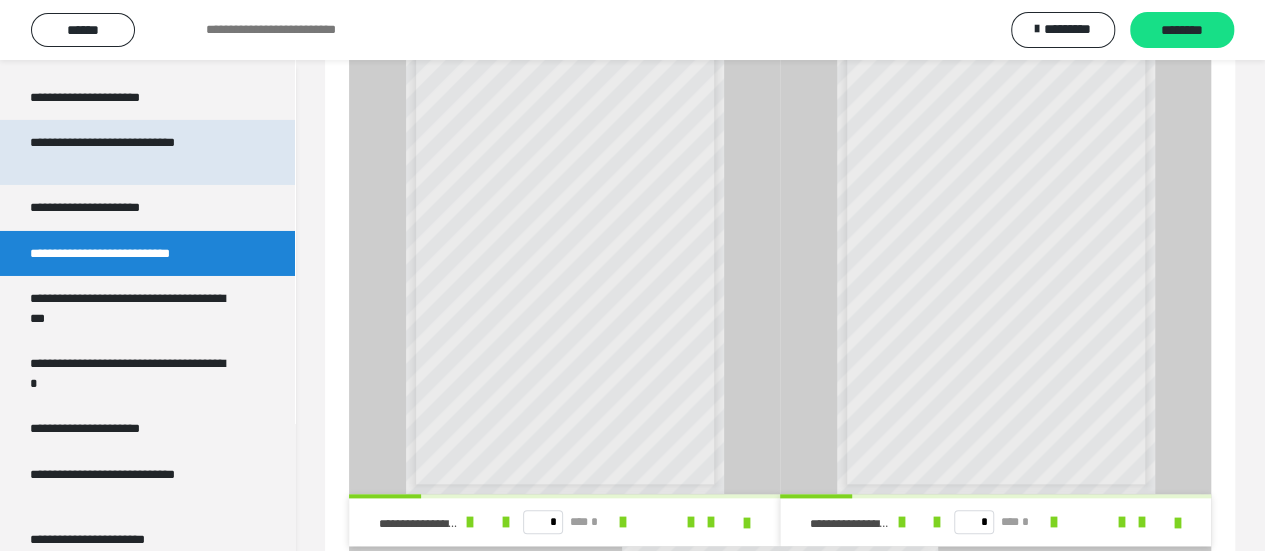 scroll, scrollTop: 60, scrollLeft: 0, axis: vertical 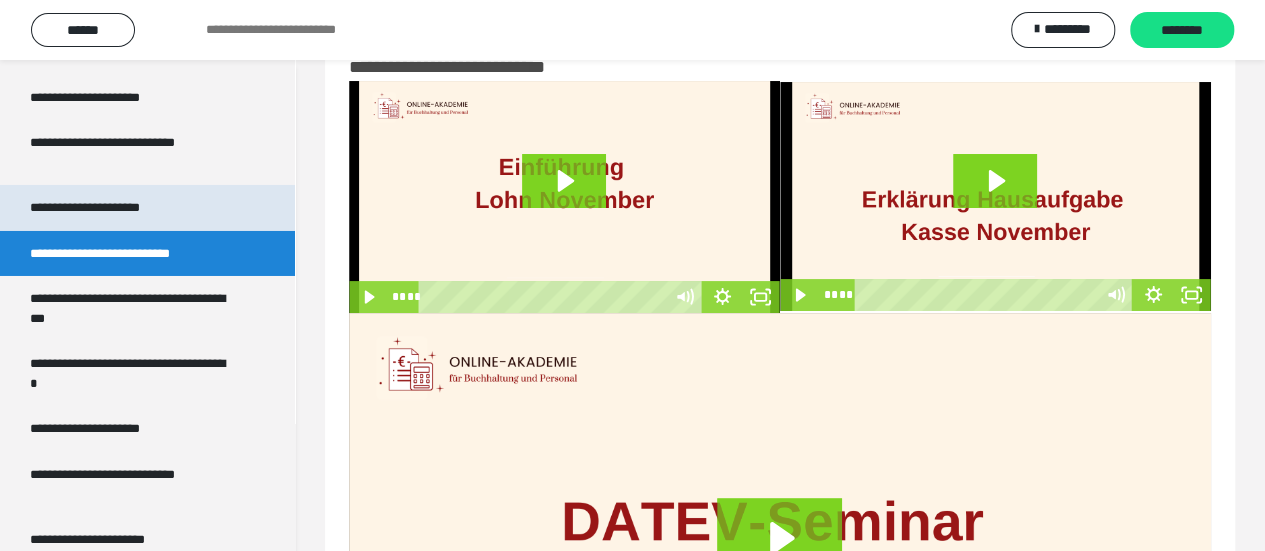 click on "**********" at bounding box center (108, 208) 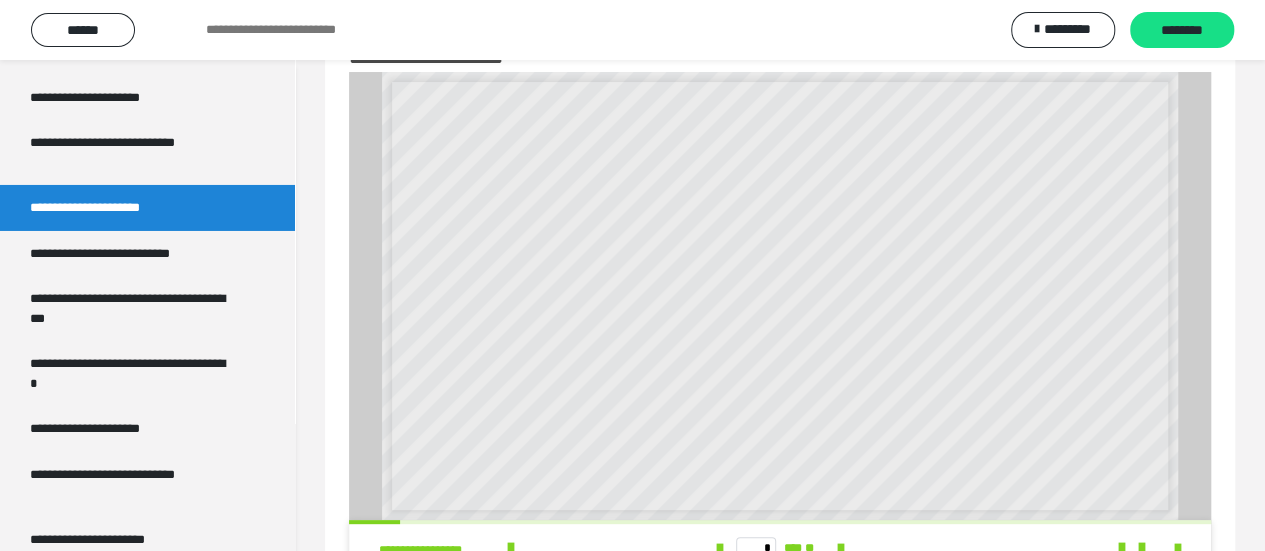 scroll, scrollTop: 100, scrollLeft: 0, axis: vertical 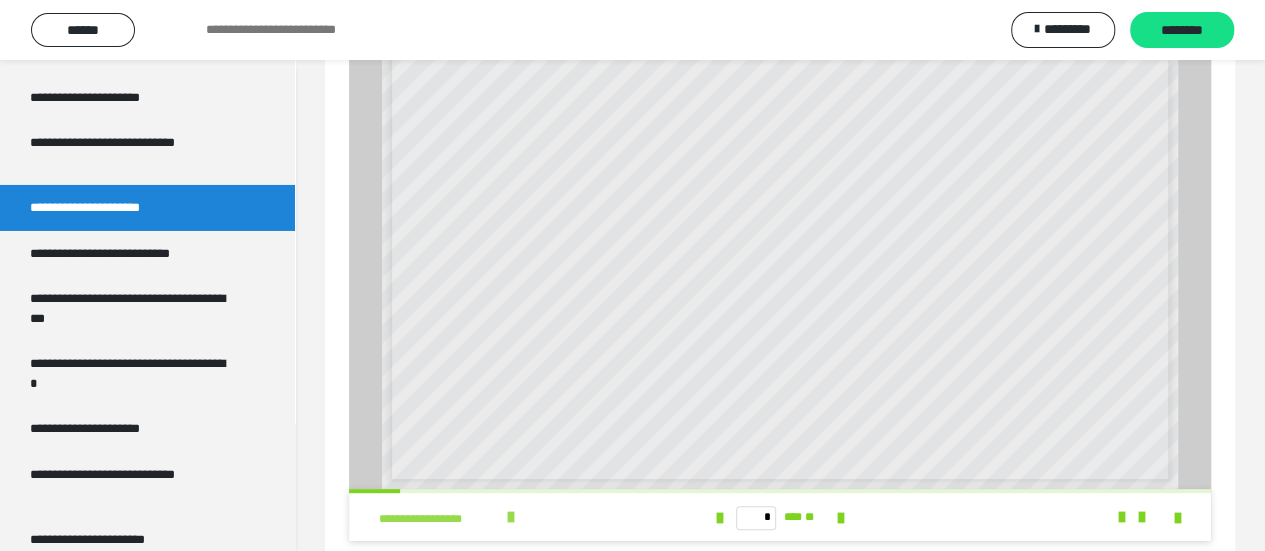 click at bounding box center [511, 517] 